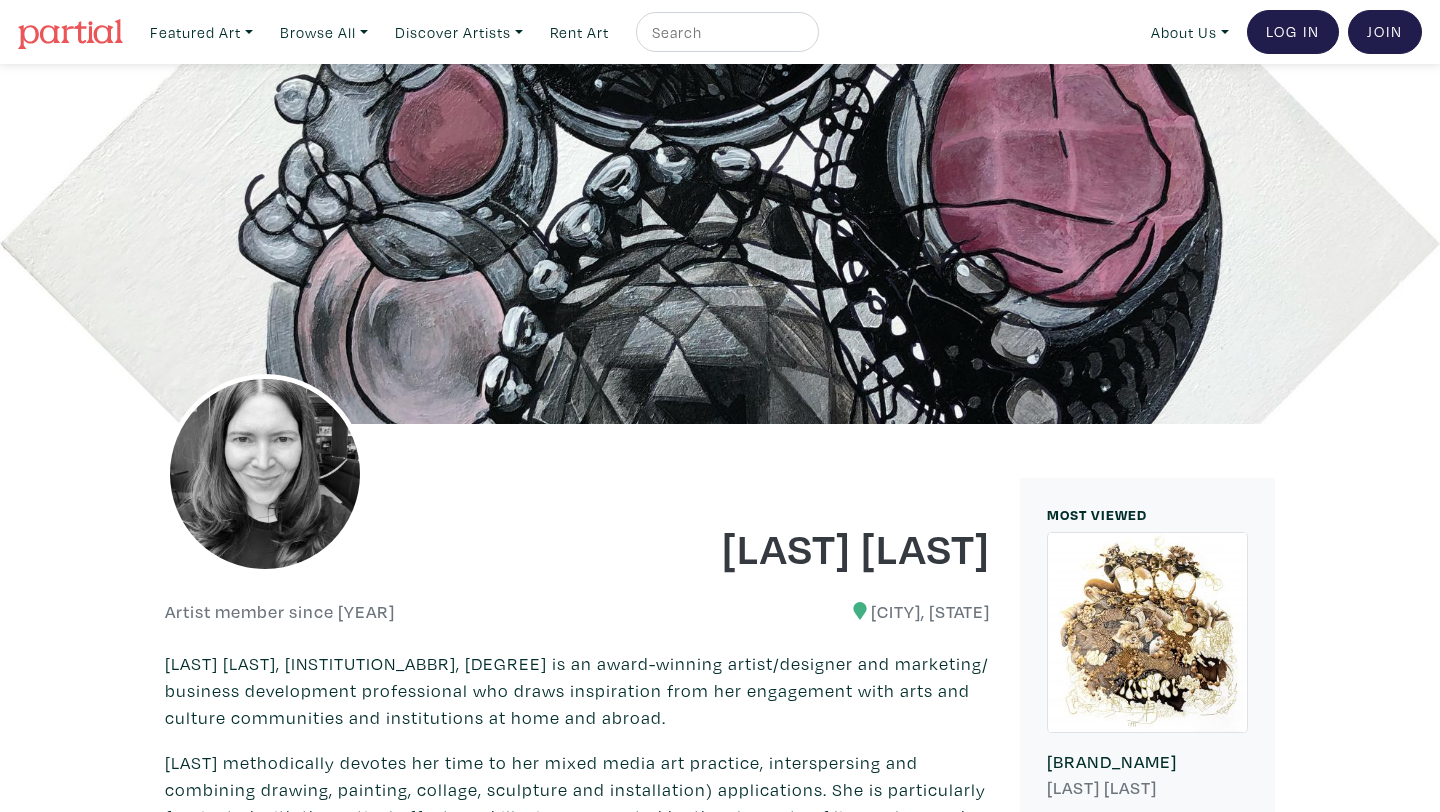 scroll, scrollTop: 413, scrollLeft: 0, axis: vertical 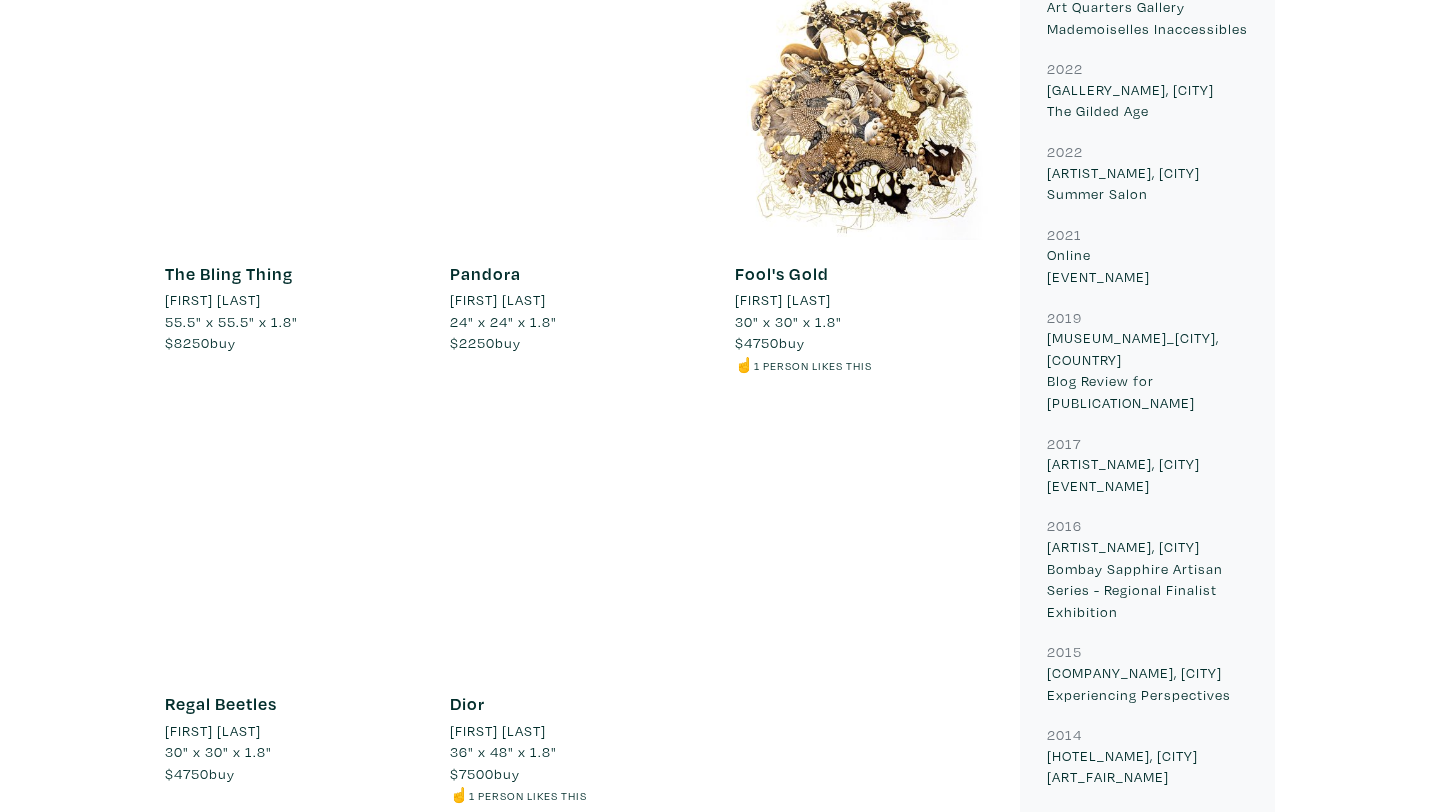 click on "Fool's Gold
Carrie Chisholm
30" x 30"
x 1.8"
$4750  buy
☝️  1 person likes this
#abstracts
#fashion art
#expressionism
#distortion
#surrealism" at bounding box center (292, 308) 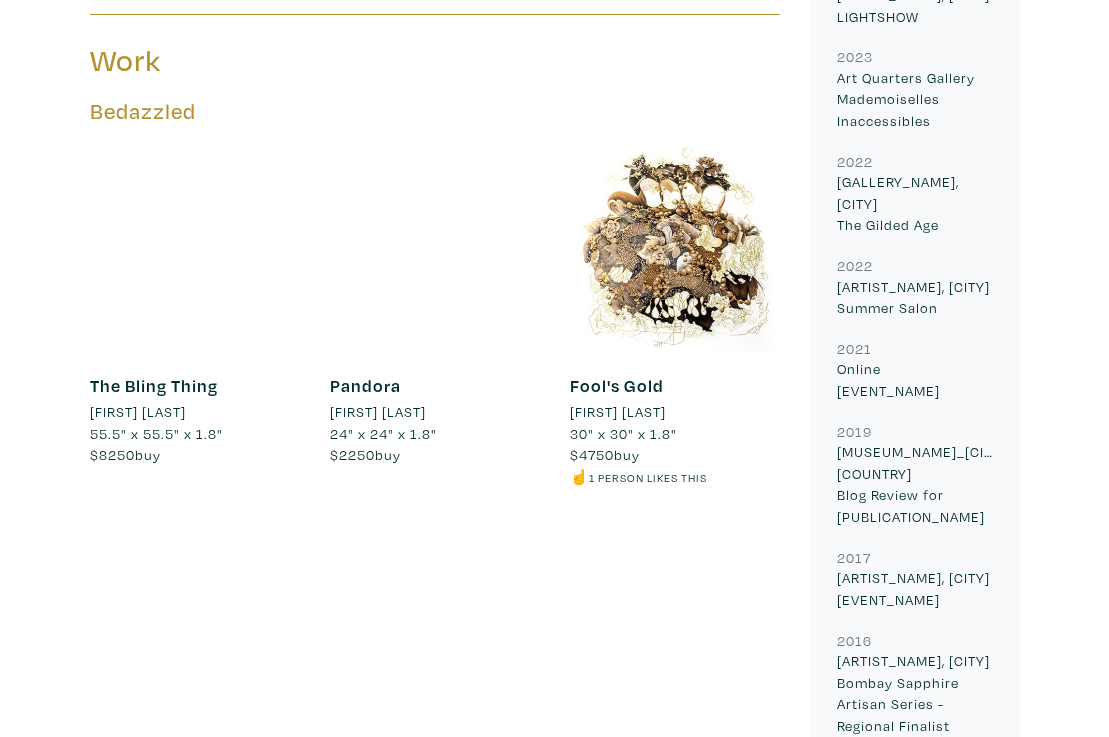 scroll, scrollTop: 969, scrollLeft: 0, axis: vertical 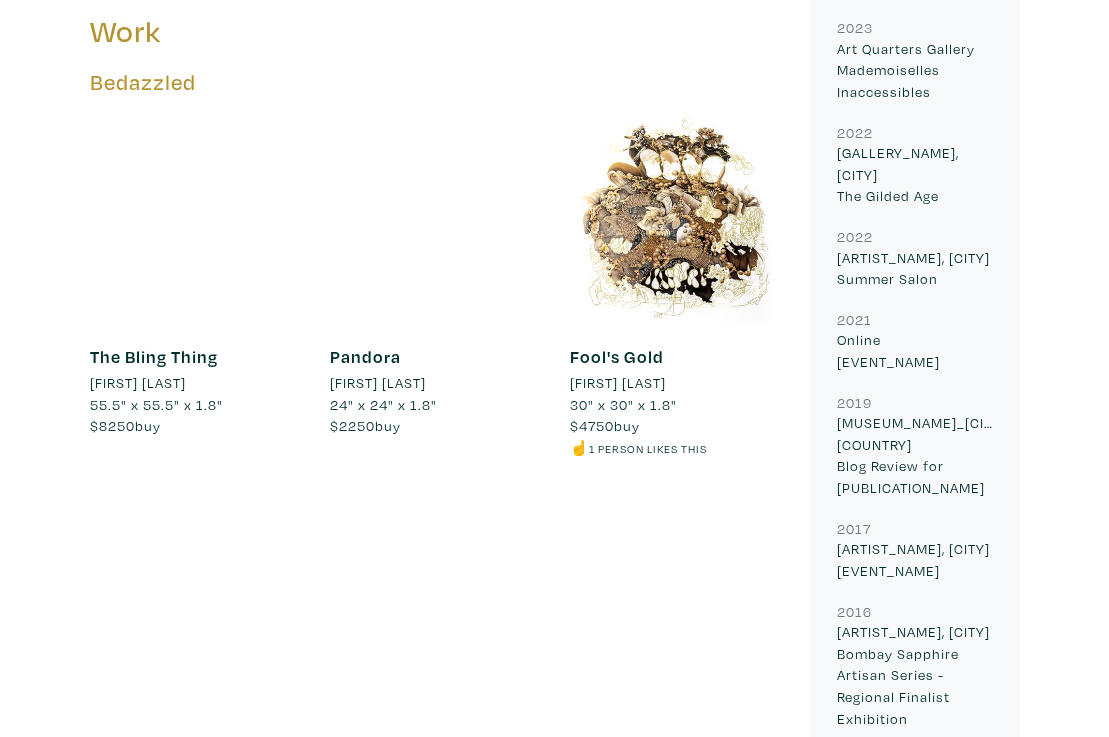 click on "[PRODUCT_NAME]" at bounding box center [365, 356] 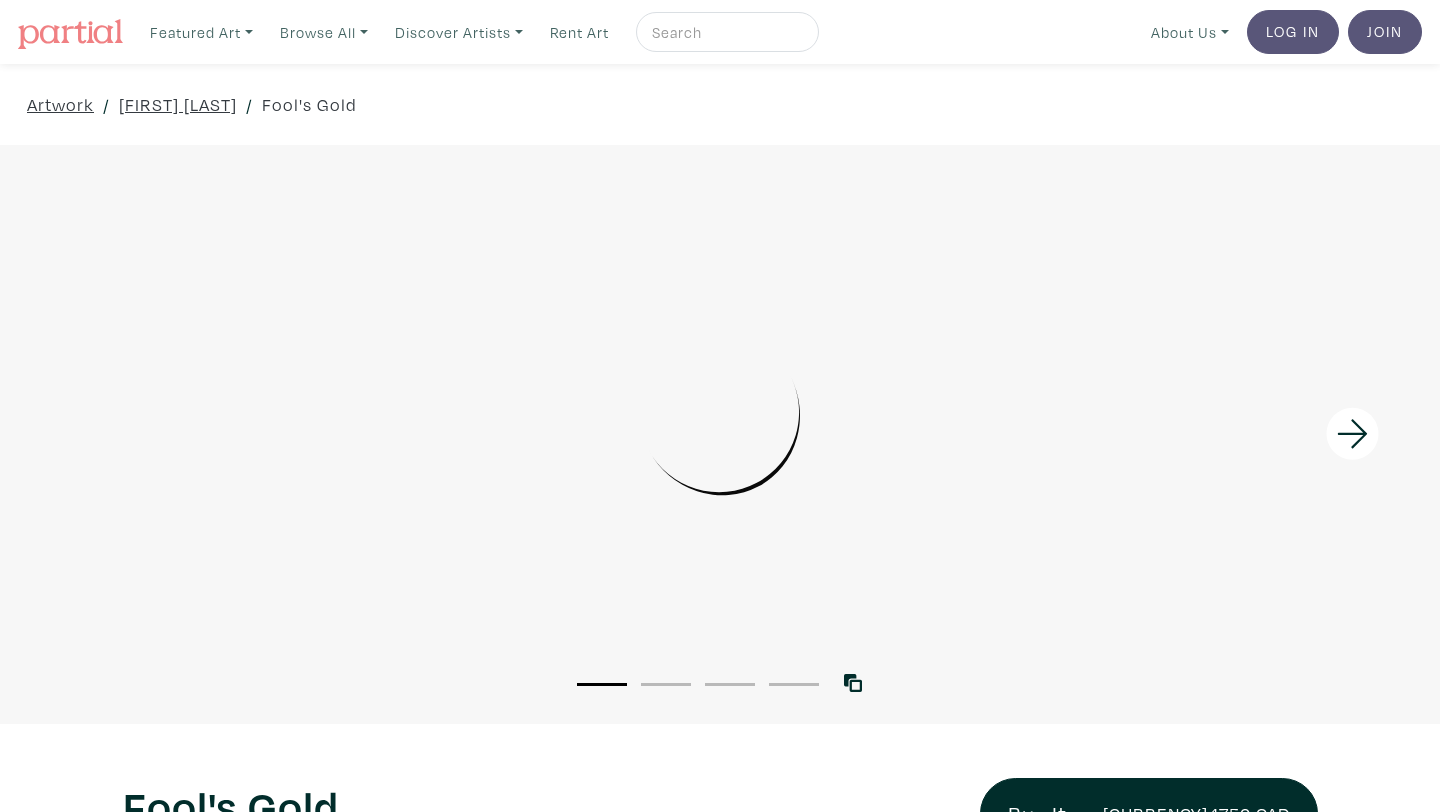 scroll, scrollTop: 0, scrollLeft: 0, axis: both 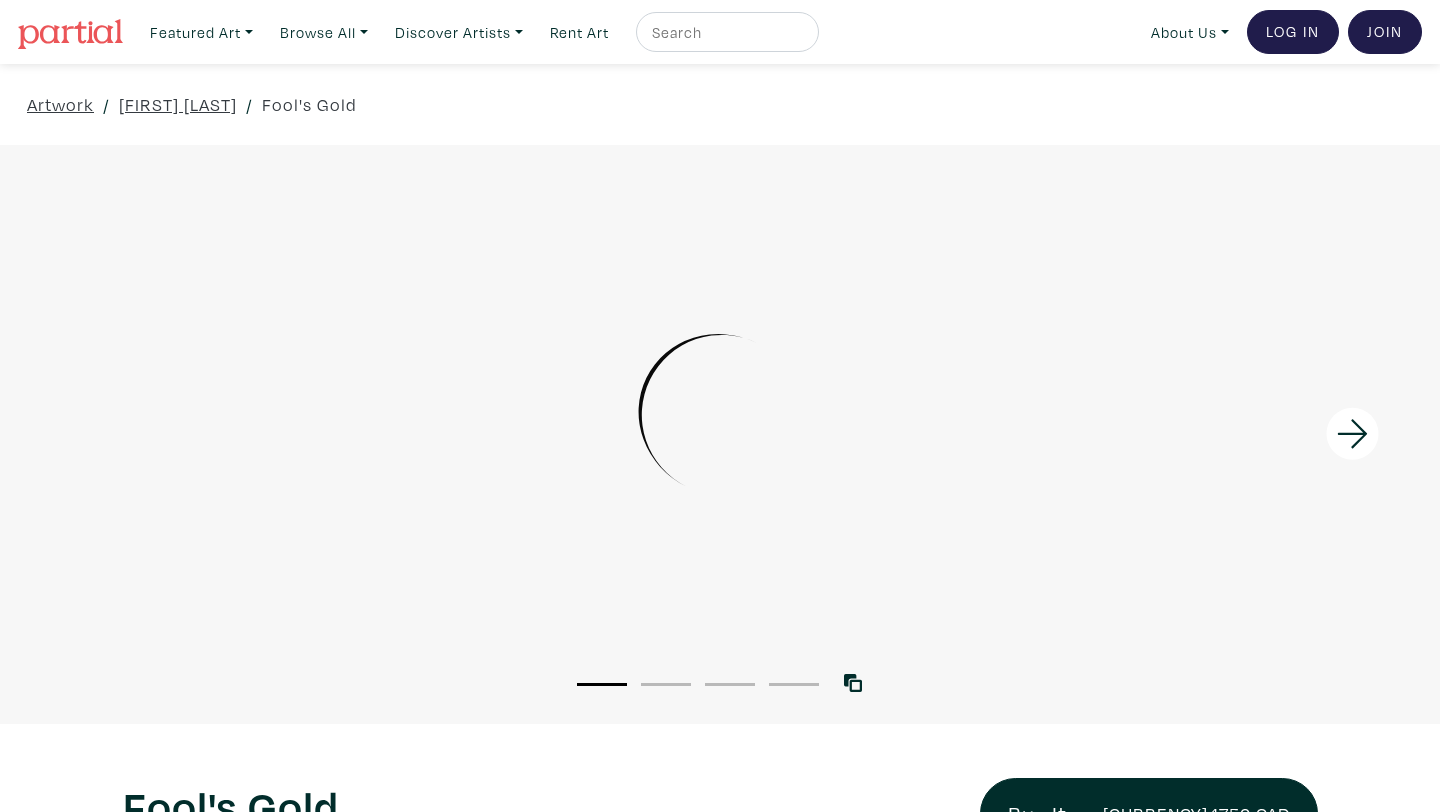 click on "2" at bounding box center [666, 683] 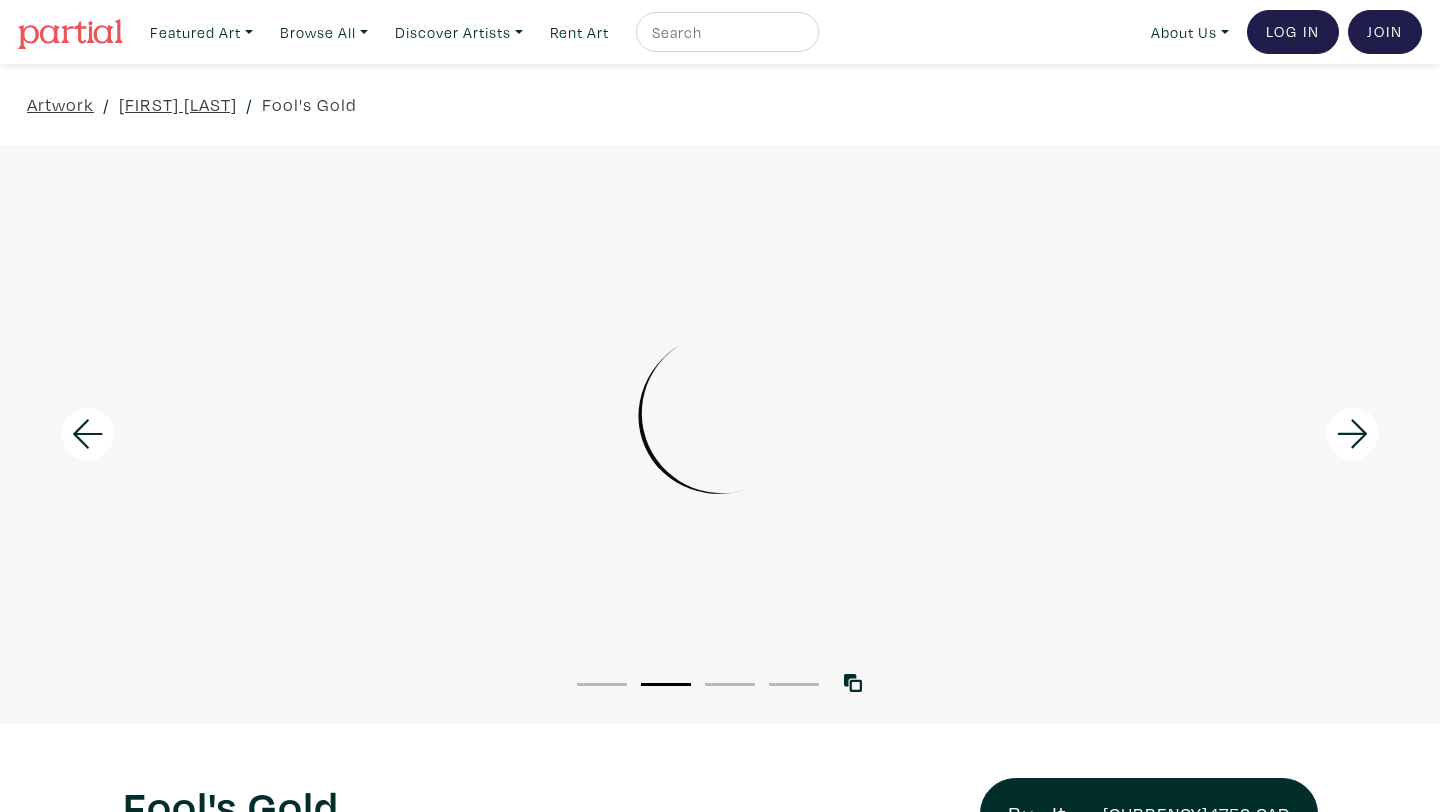 click on "3" at bounding box center [730, 684] 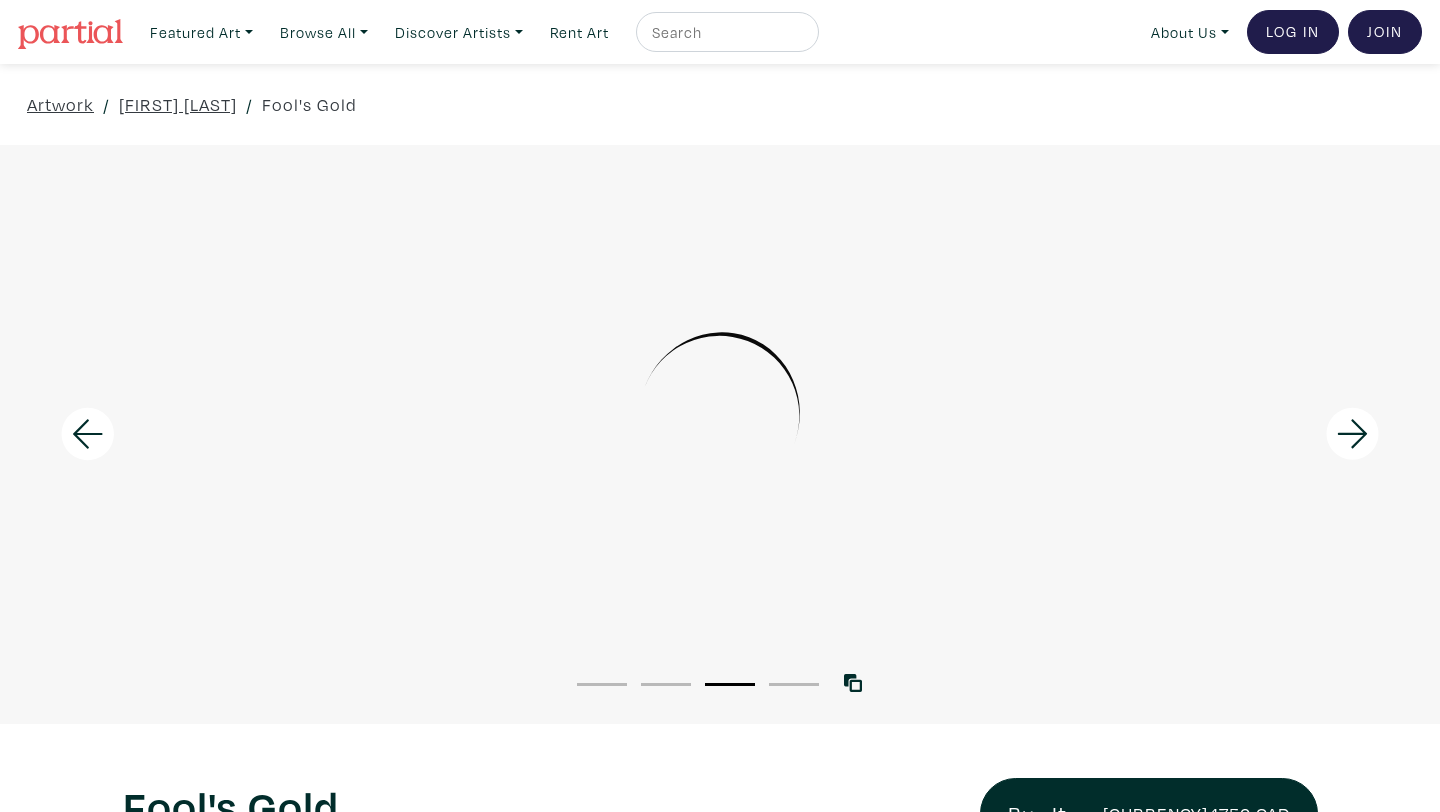 click on "4" at bounding box center (794, 684) 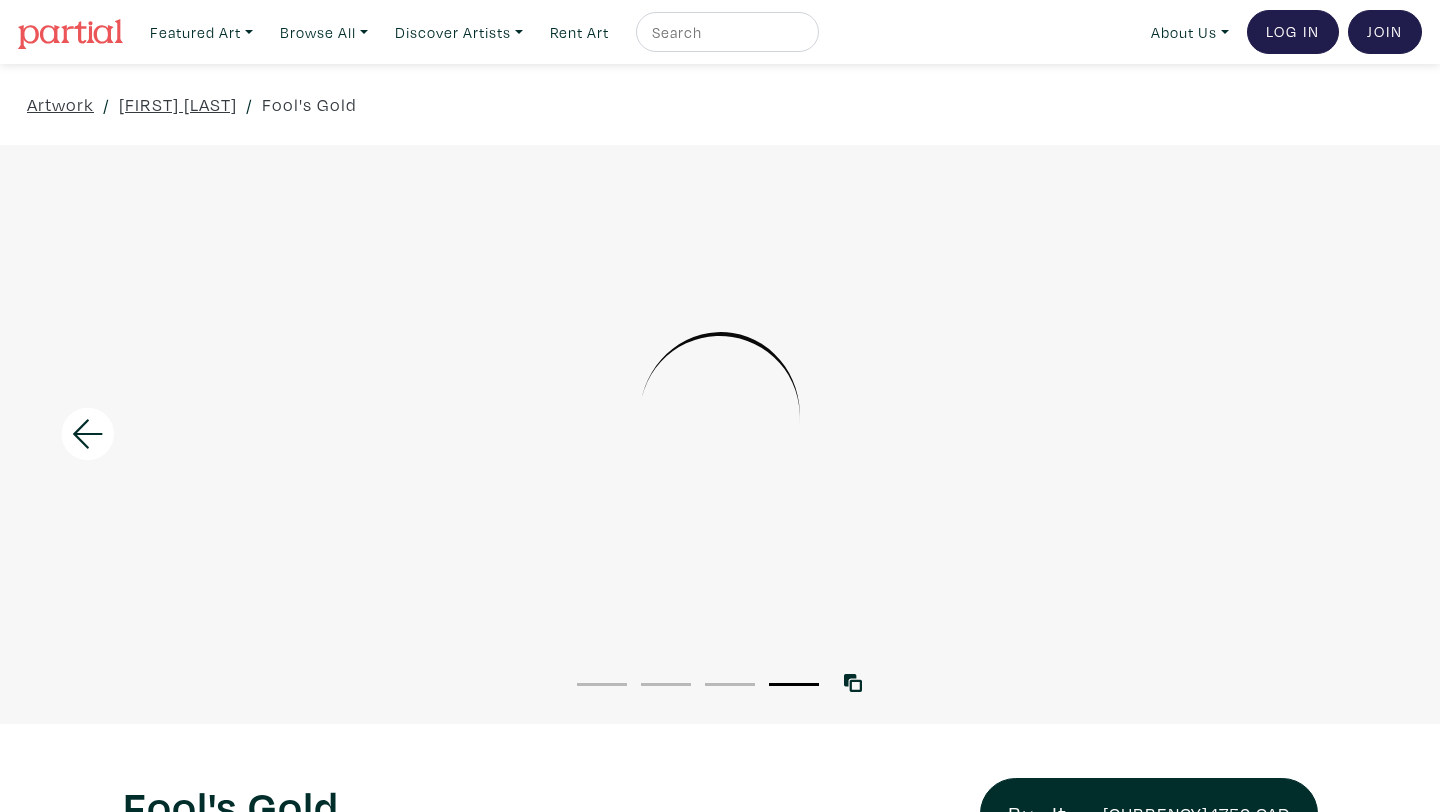 click on "3" at bounding box center [730, 683] 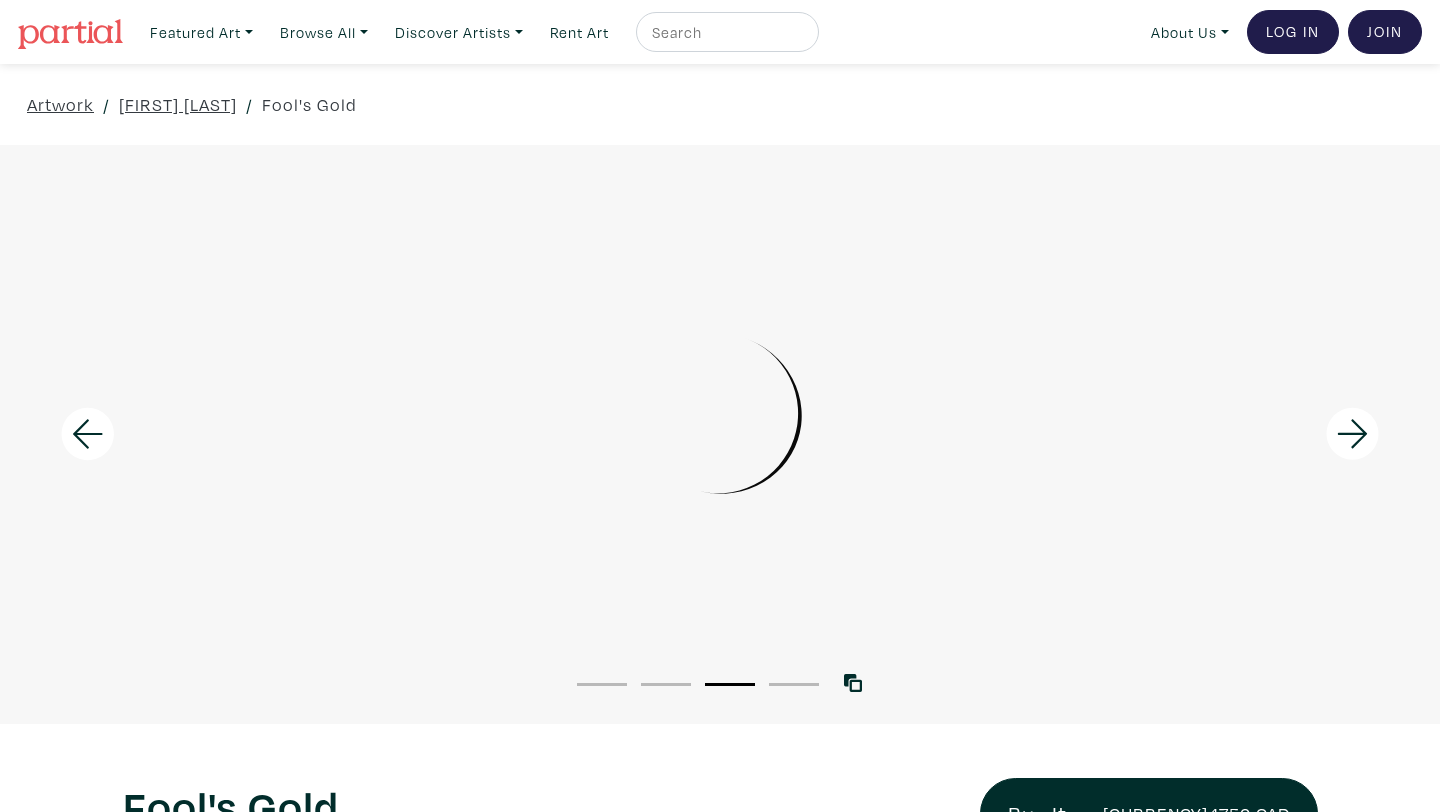 click on "1" at bounding box center (602, 683) 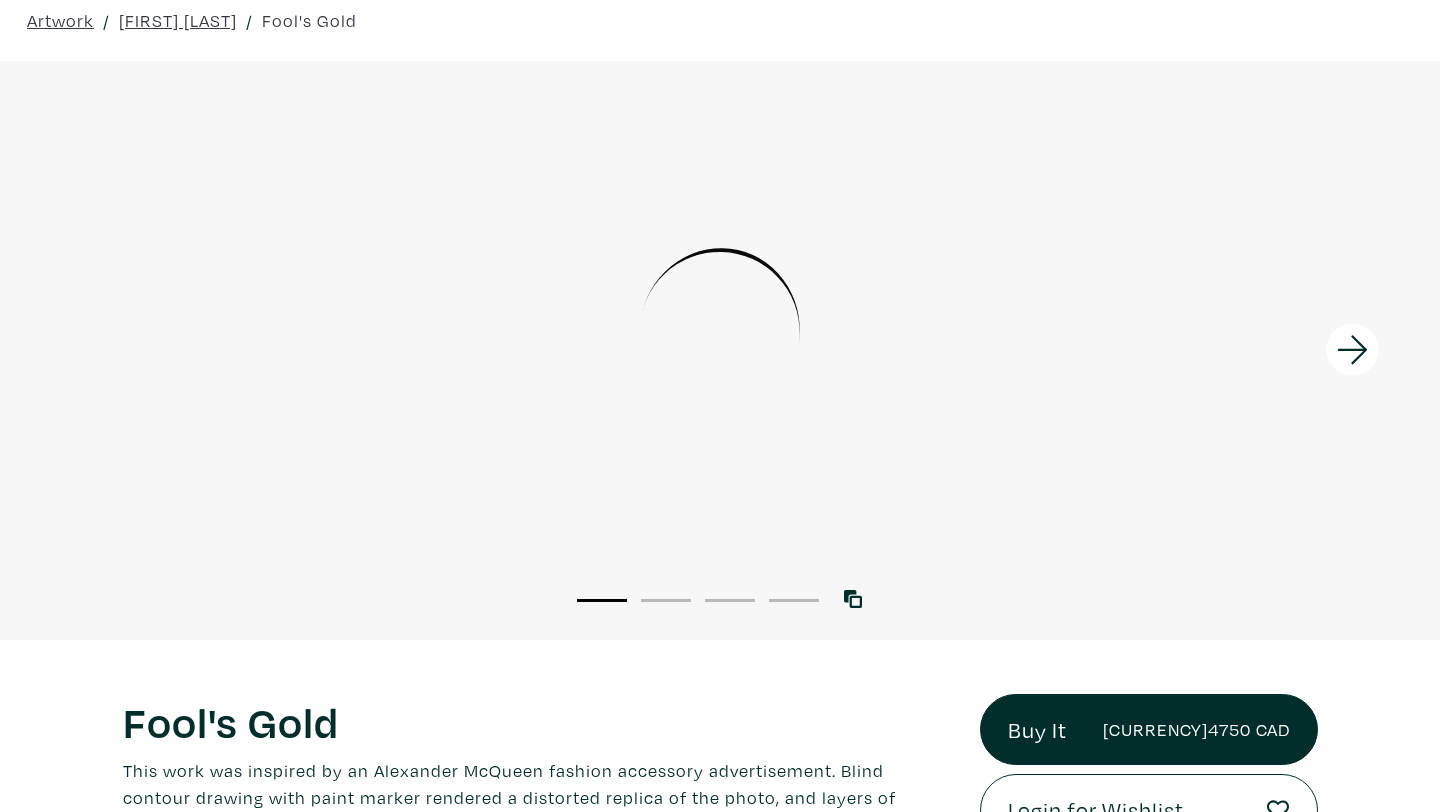 scroll, scrollTop: 37, scrollLeft: 0, axis: vertical 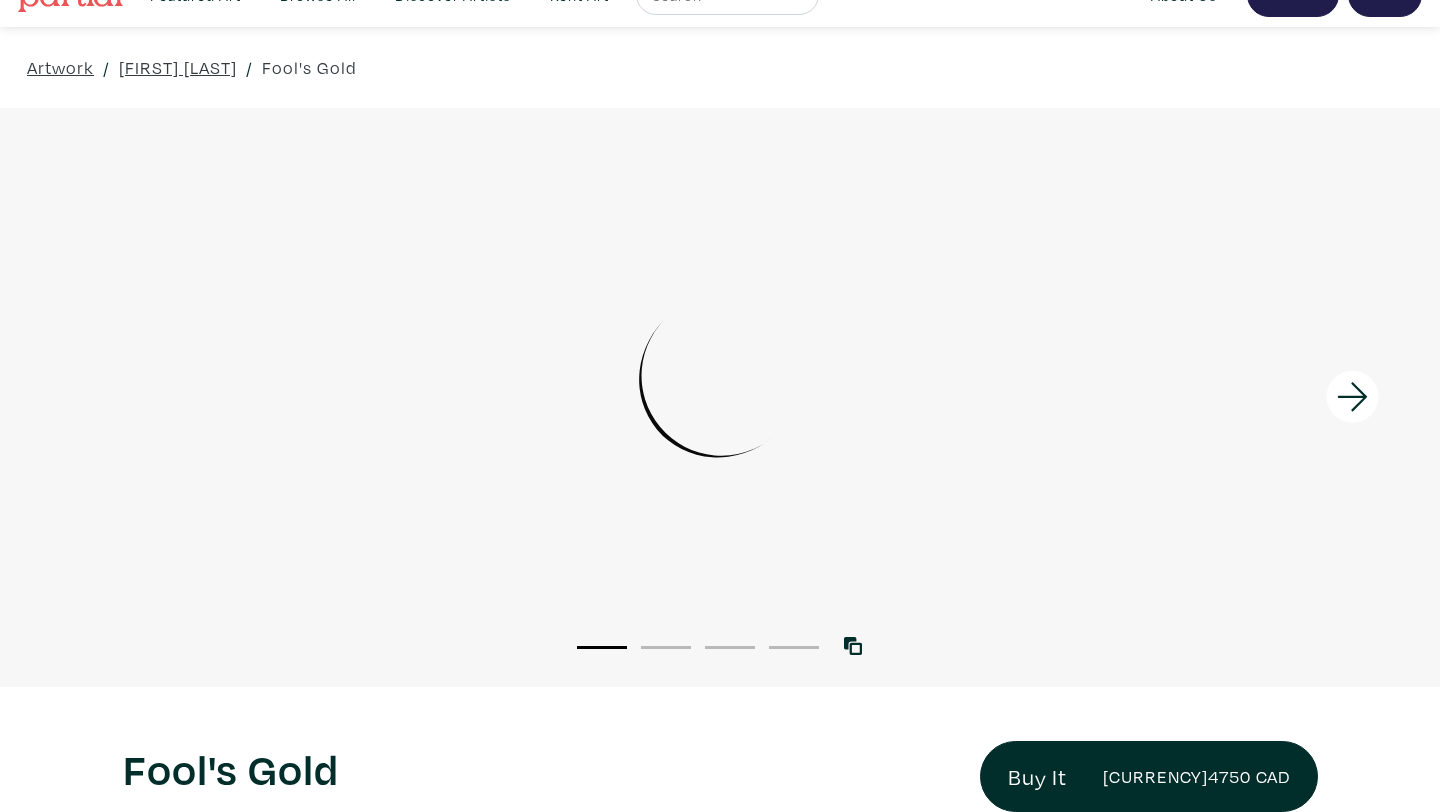 click on "2" at bounding box center (666, 647) 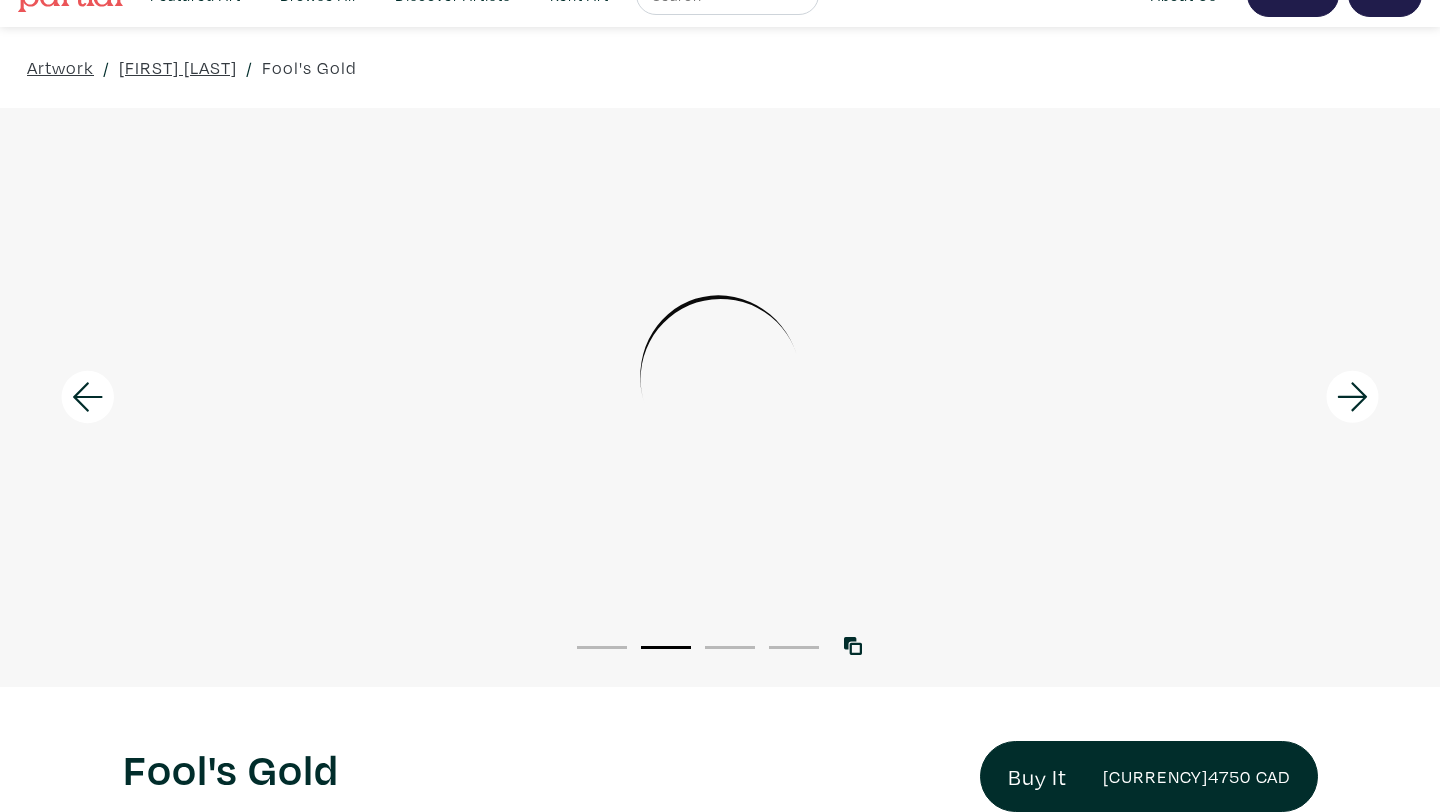click on "3" at bounding box center (730, 647) 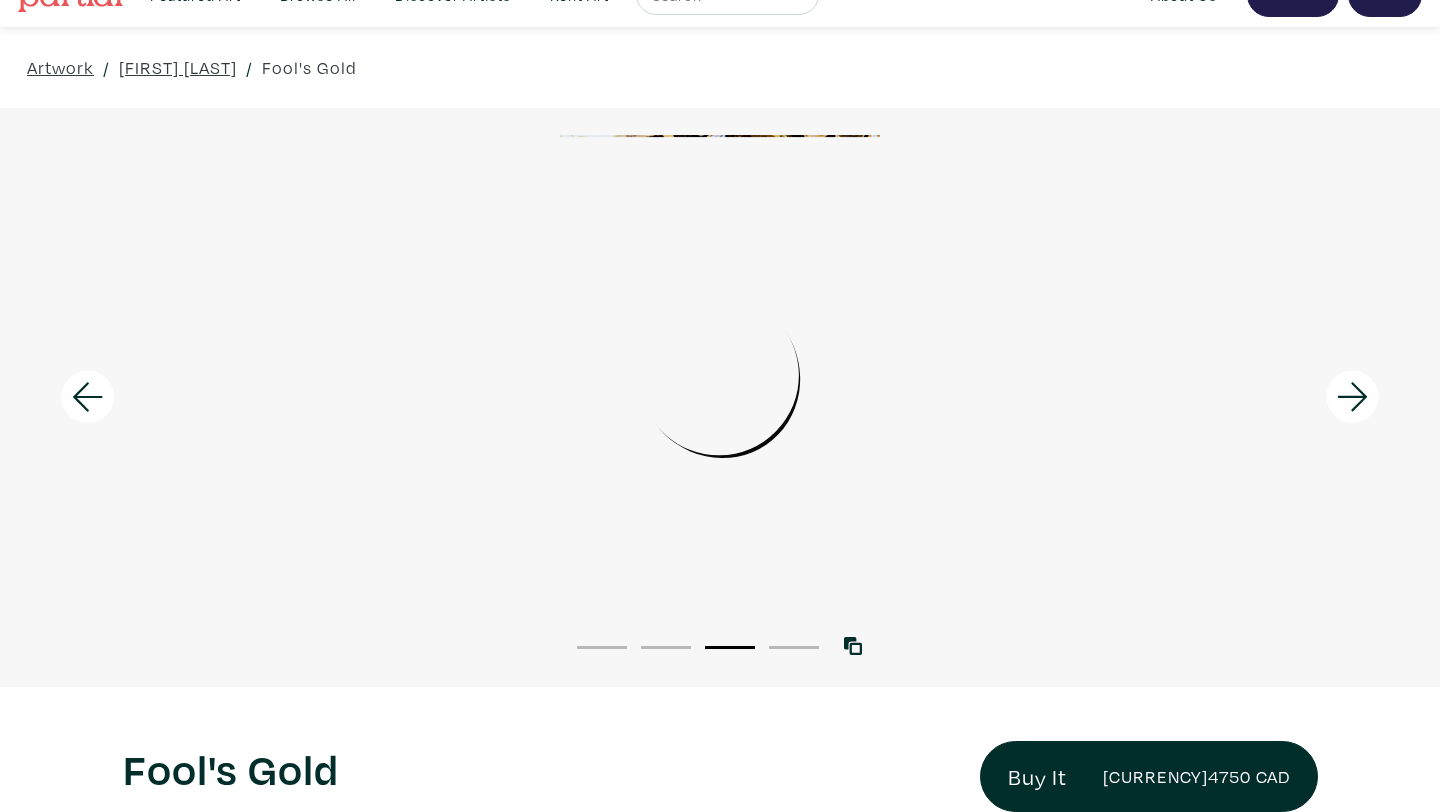 click on "4" at bounding box center (794, 647) 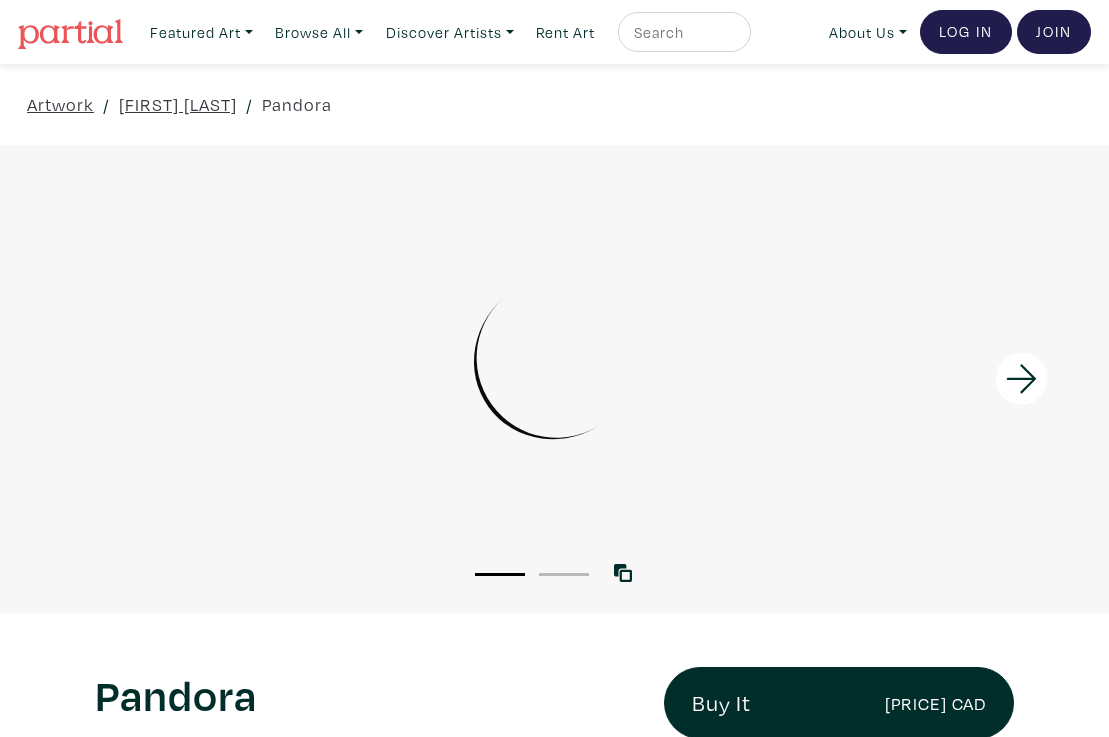 scroll, scrollTop: 0, scrollLeft: 0, axis: both 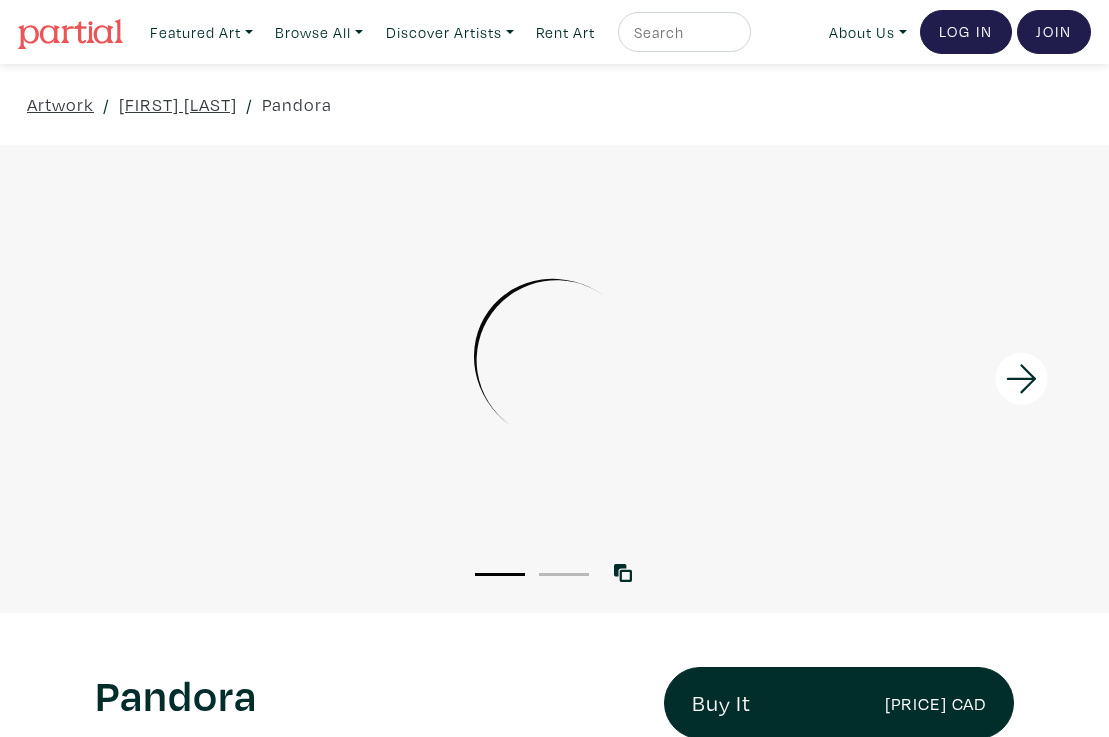 click on "2" at bounding box center [564, 573] 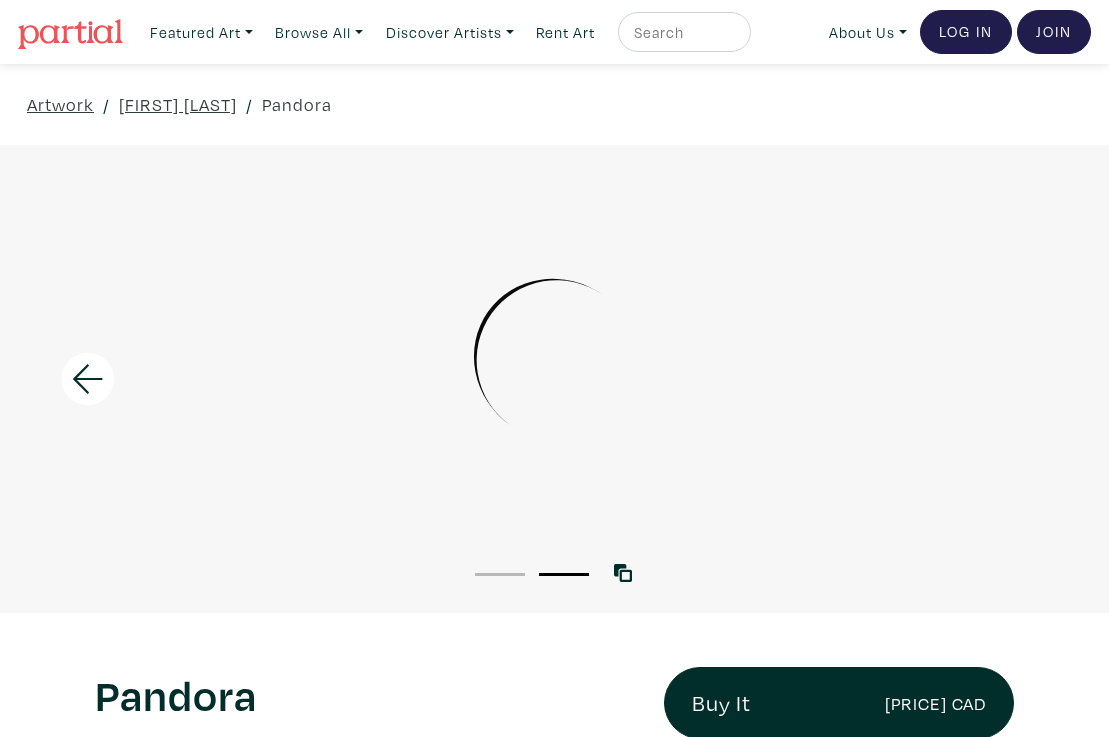 click at bounding box center [88, 379] 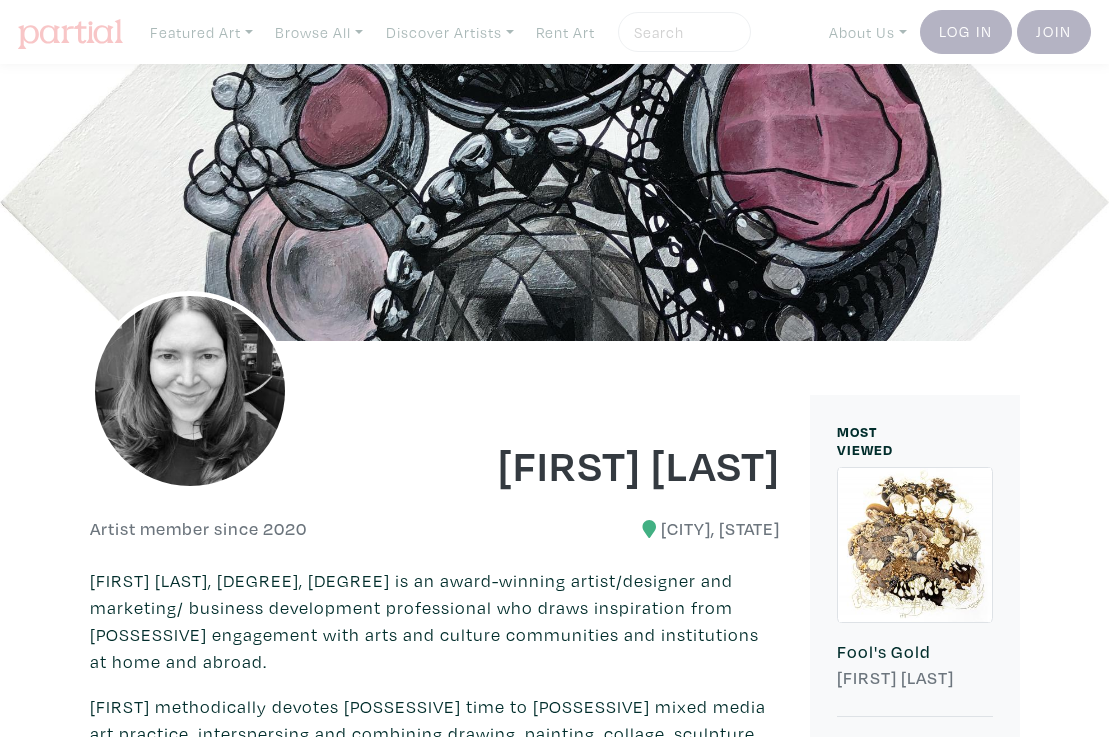 scroll, scrollTop: 968, scrollLeft: 0, axis: vertical 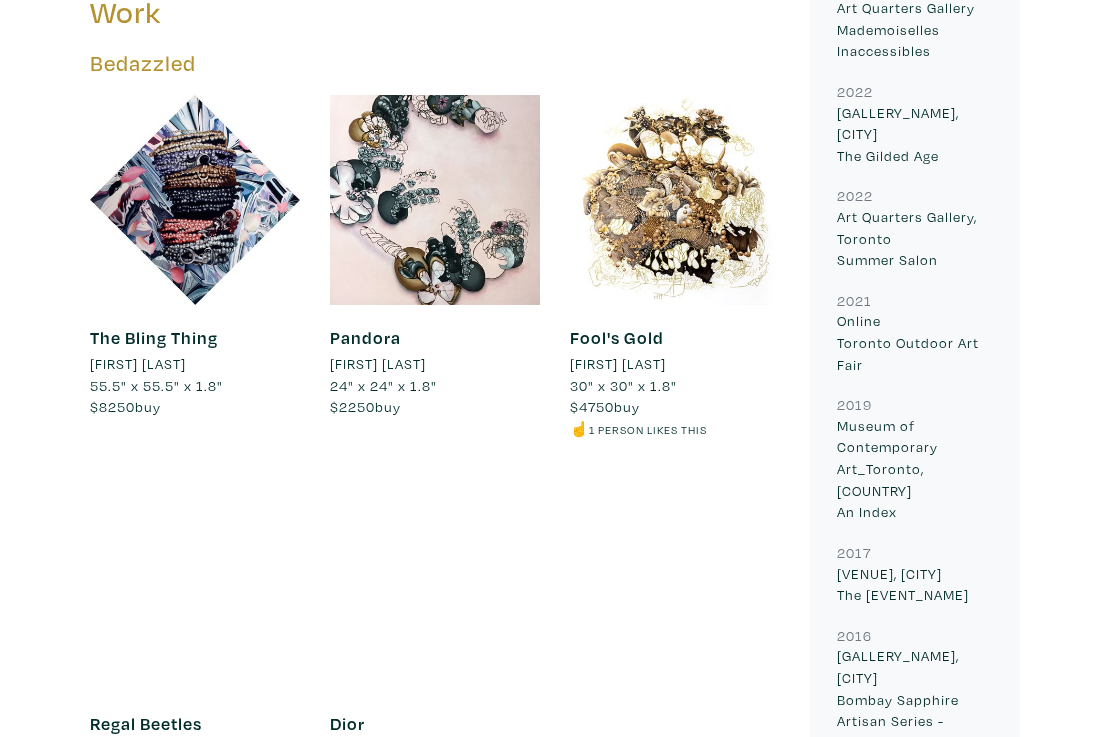 click at bounding box center [195, 200] 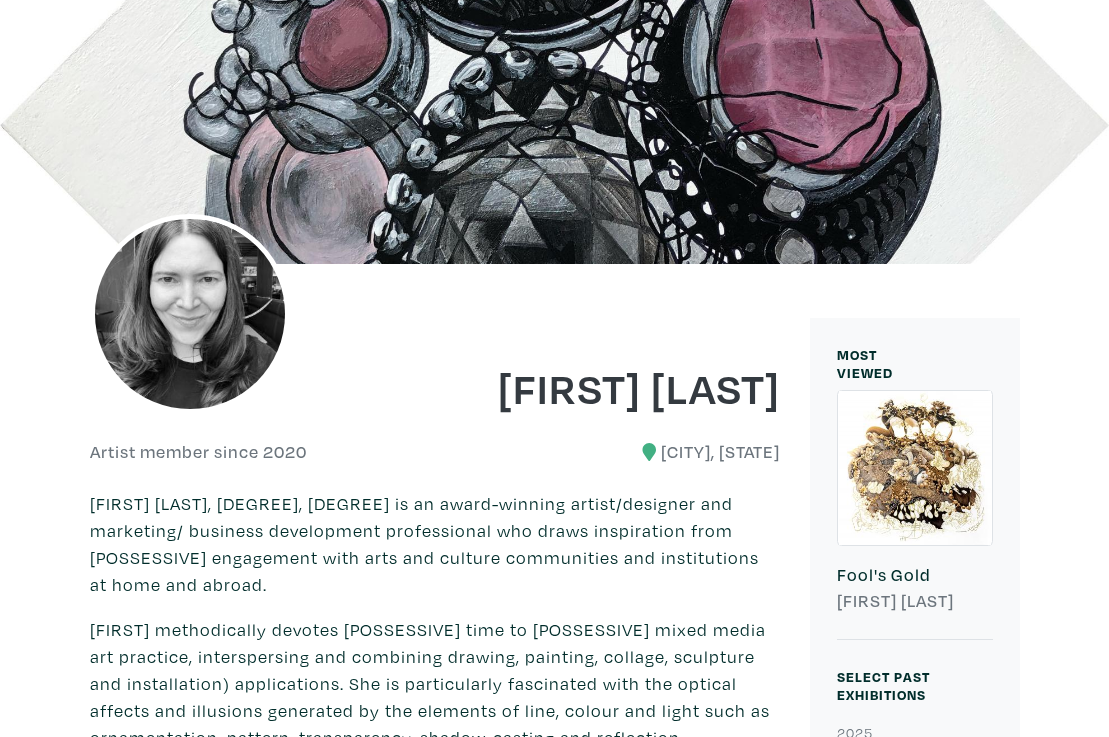 scroll, scrollTop: 0, scrollLeft: 0, axis: both 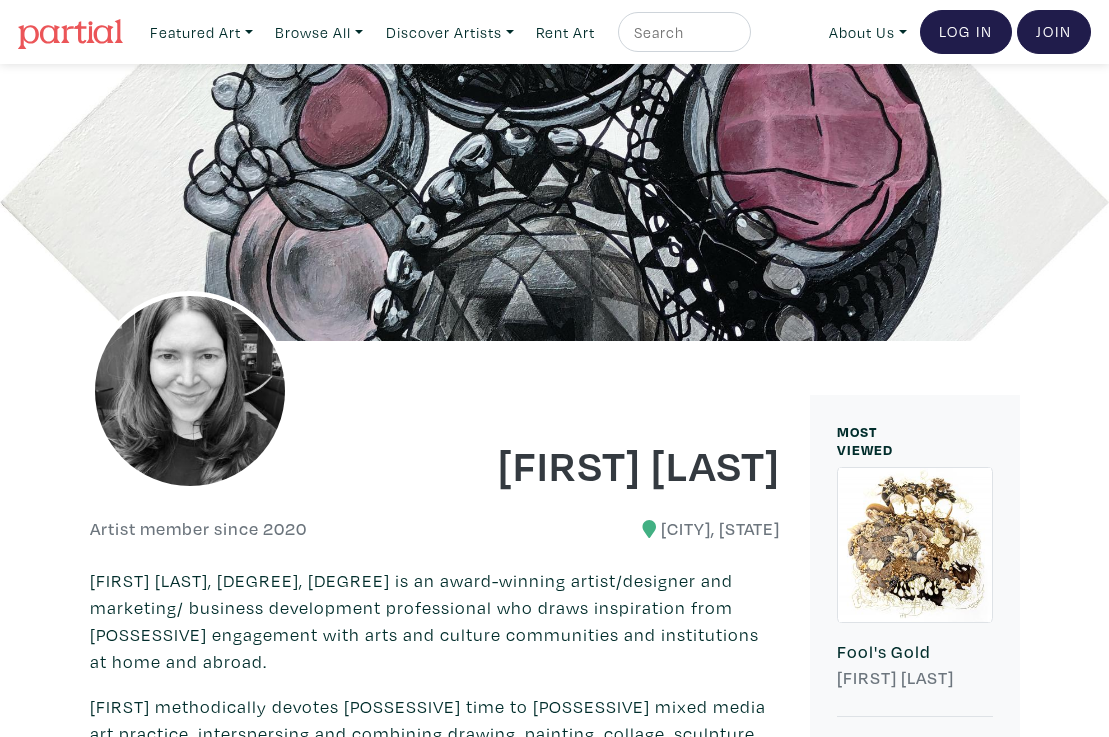click at bounding box center [682, 32] 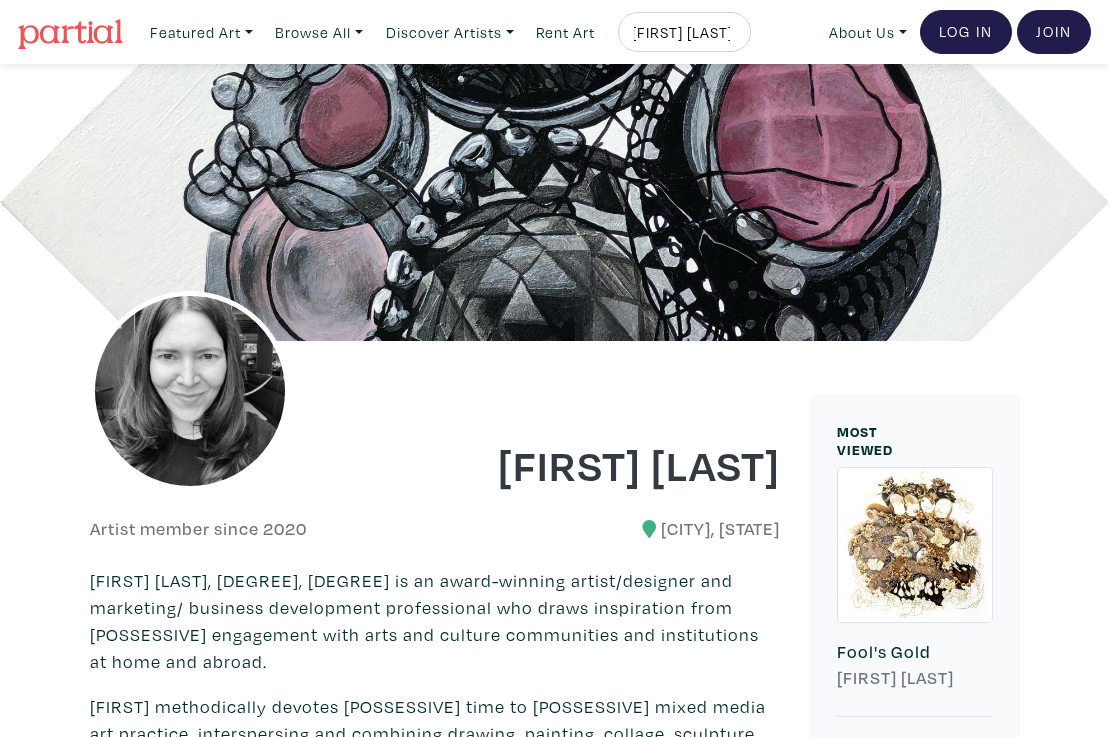 scroll, scrollTop: 0, scrollLeft: 20, axis: horizontal 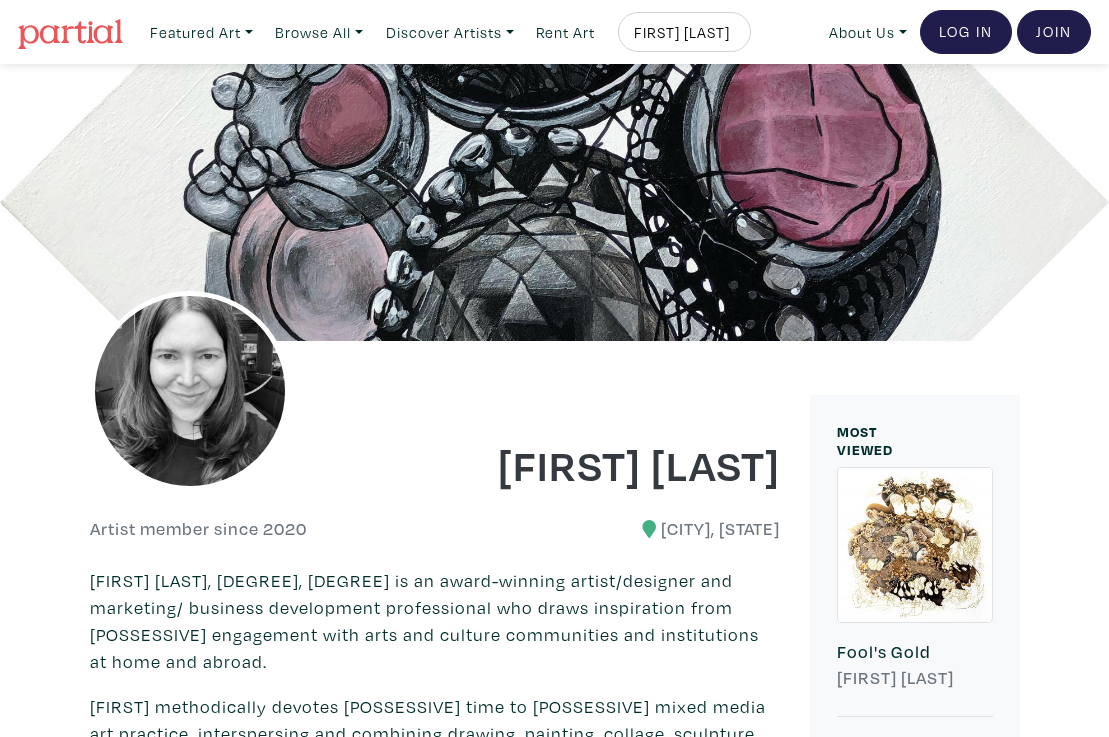 type on "[LAST] [LAST]" 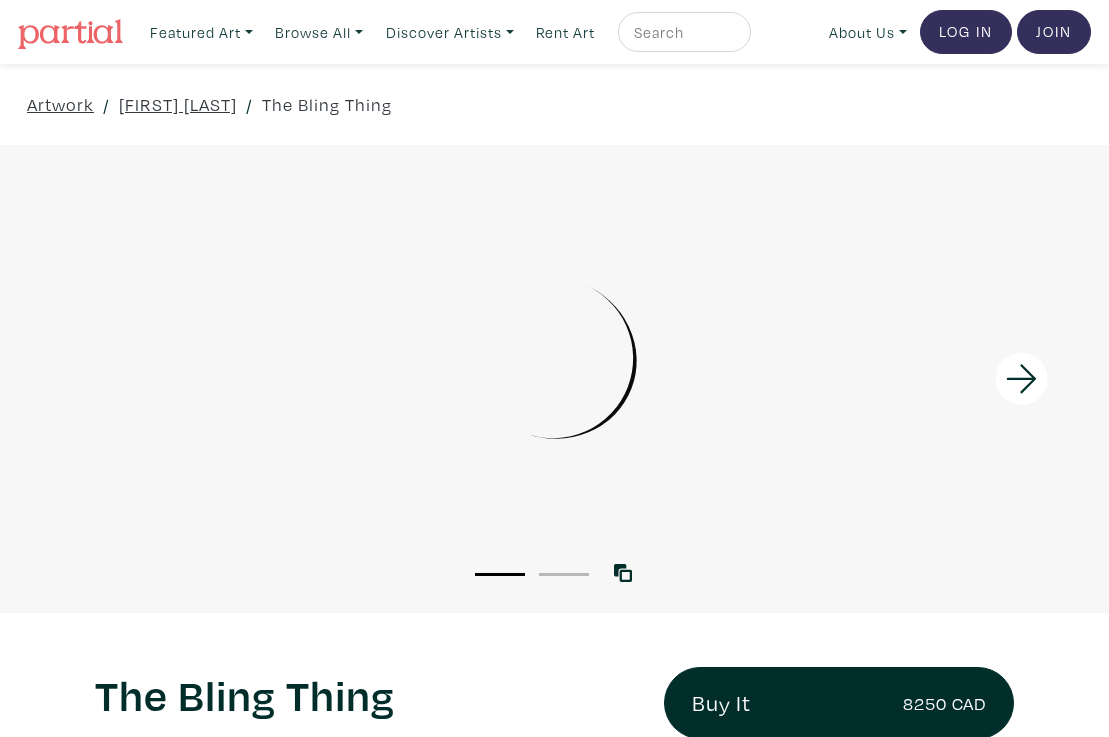 scroll, scrollTop: 0, scrollLeft: 0, axis: both 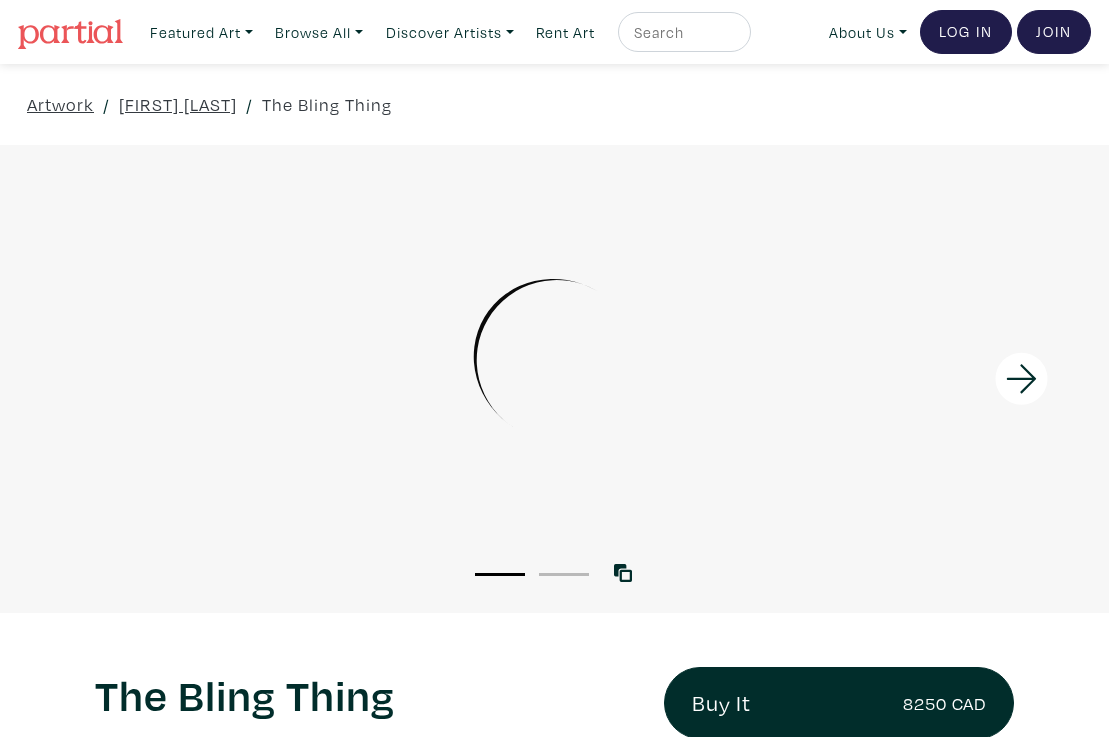 click on "2" at bounding box center (564, 574) 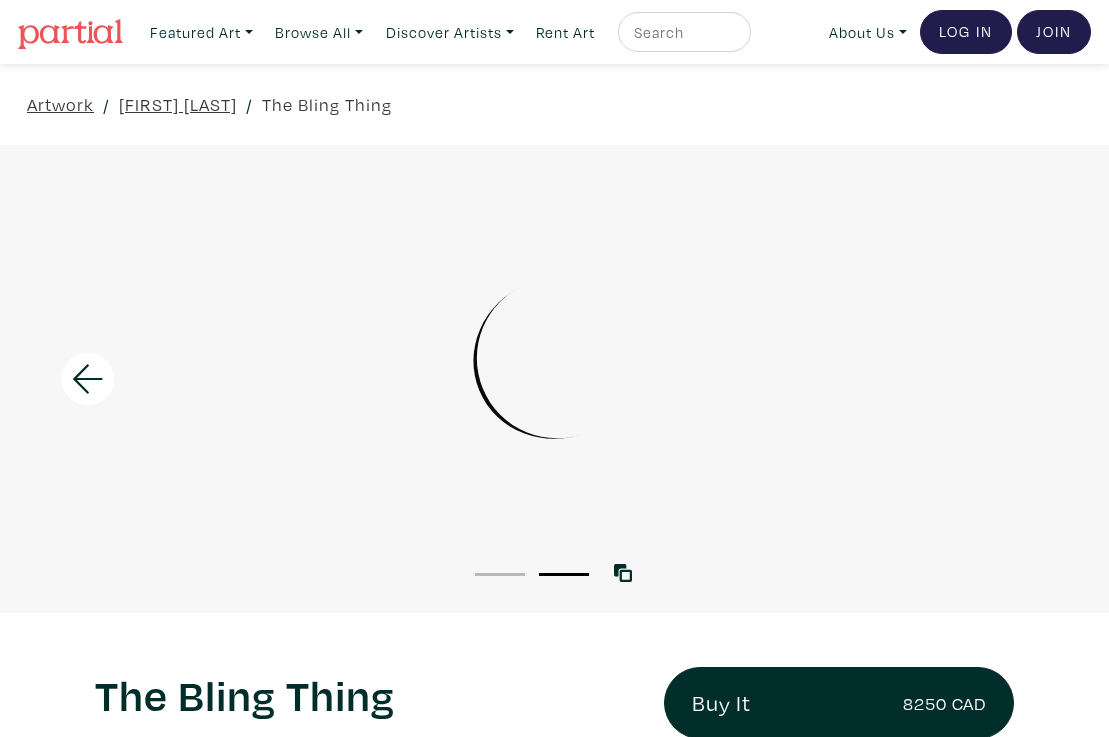 click on "1" at bounding box center [500, 573] 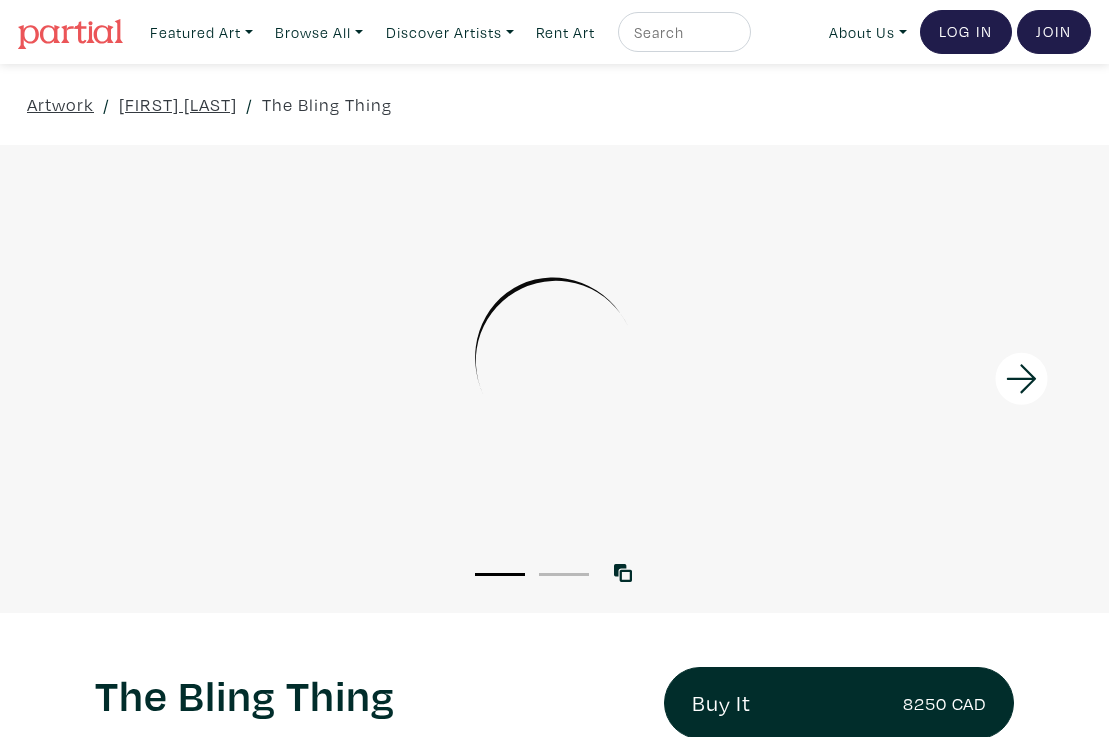 click on "2" at bounding box center [564, 573] 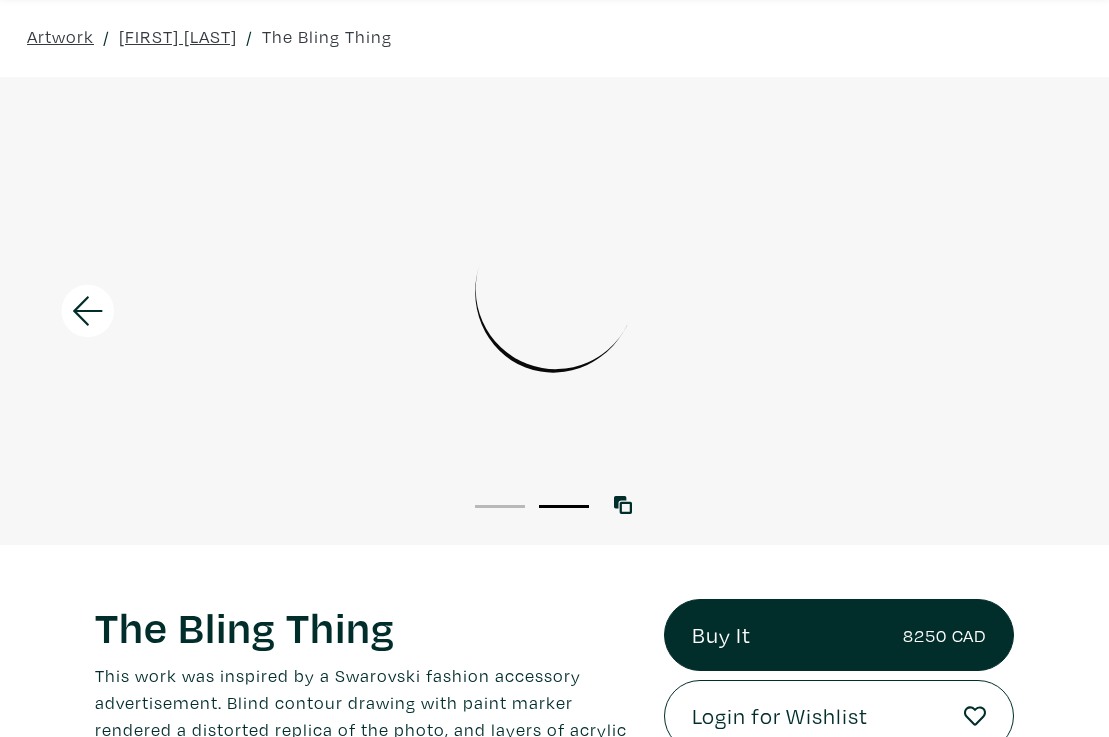 scroll, scrollTop: 67, scrollLeft: 0, axis: vertical 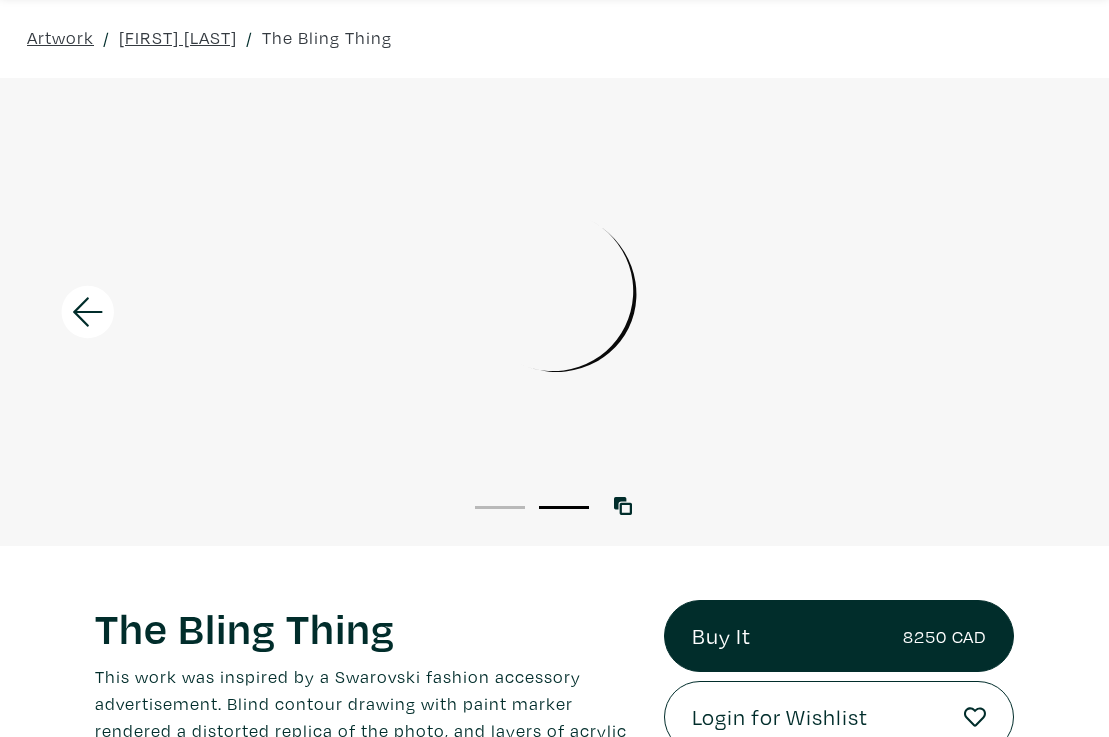 click at bounding box center [88, 311] 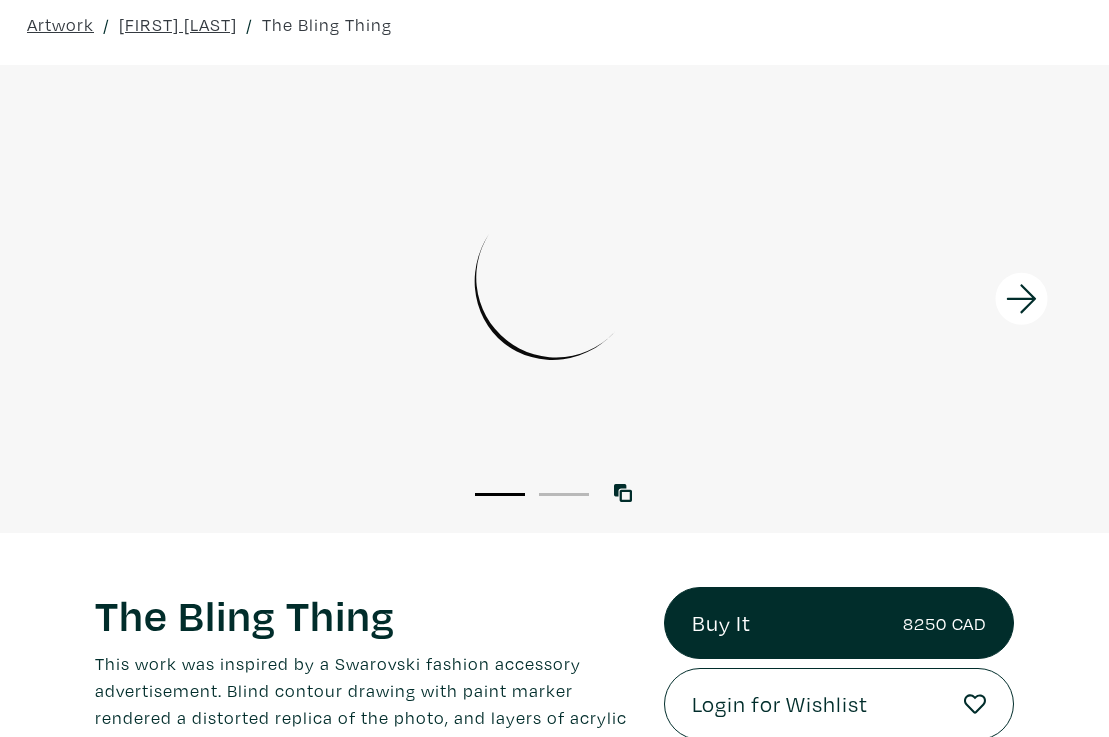 scroll, scrollTop: 0, scrollLeft: 0, axis: both 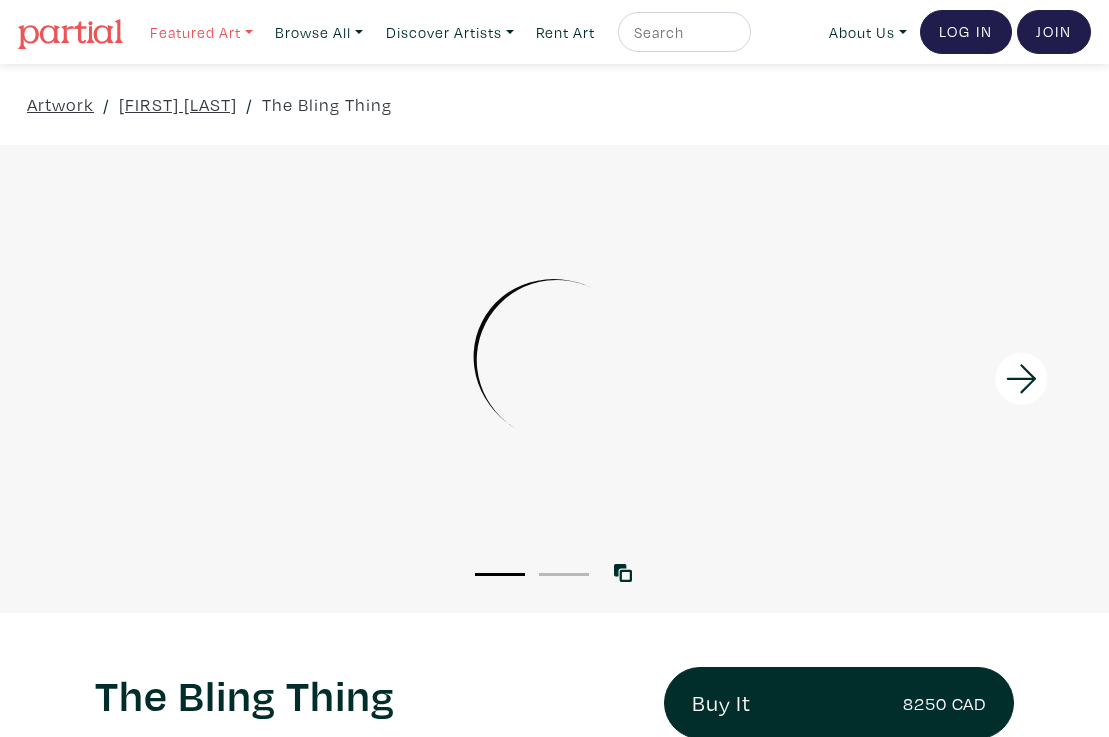 click on "Featured Art" at bounding box center (201, 32) 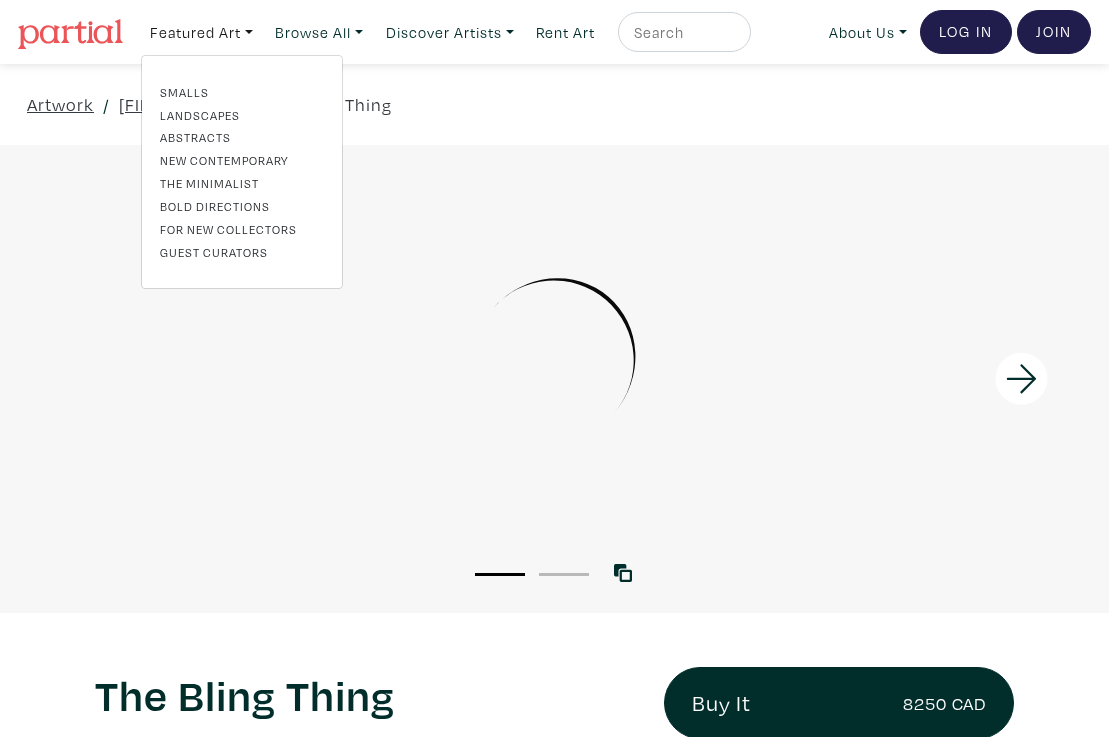 click at bounding box center [682, 32] 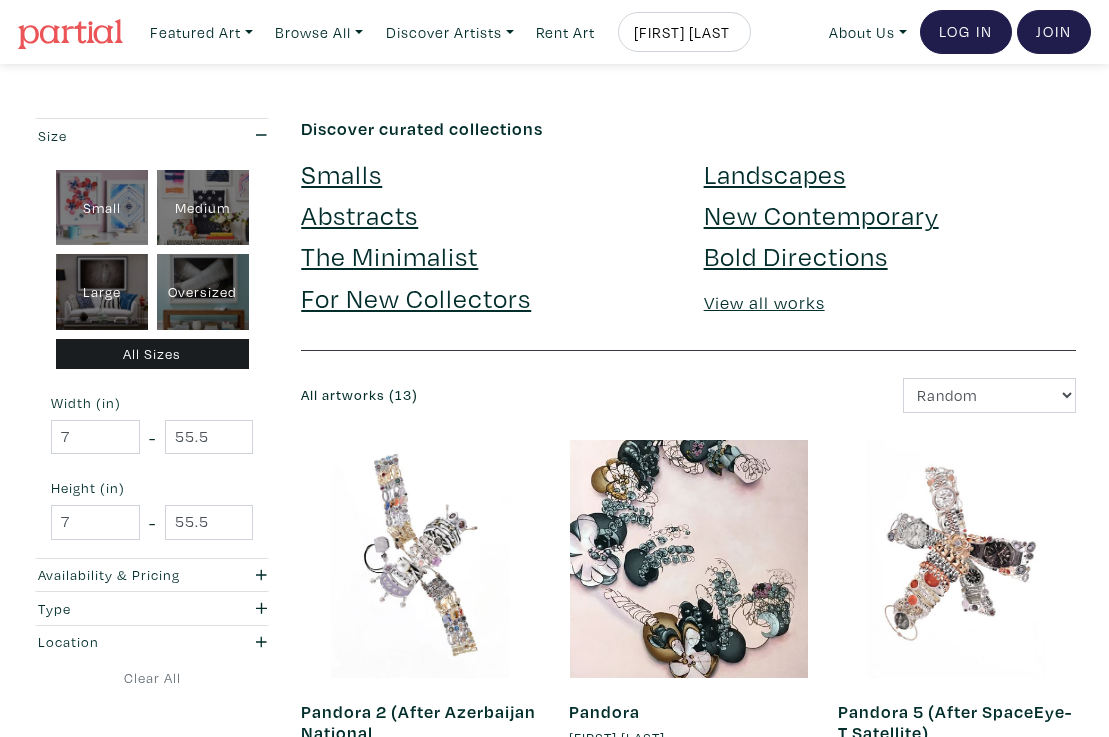 scroll, scrollTop: 0, scrollLeft: 0, axis: both 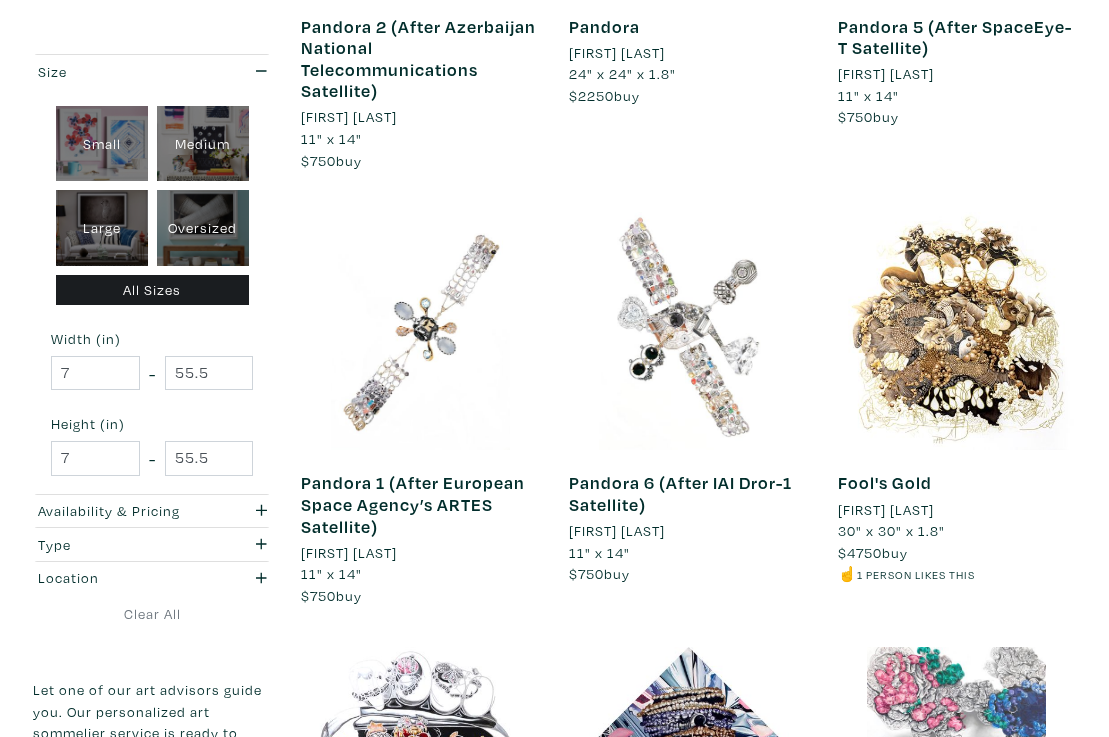 click at bounding box center [420, 331] 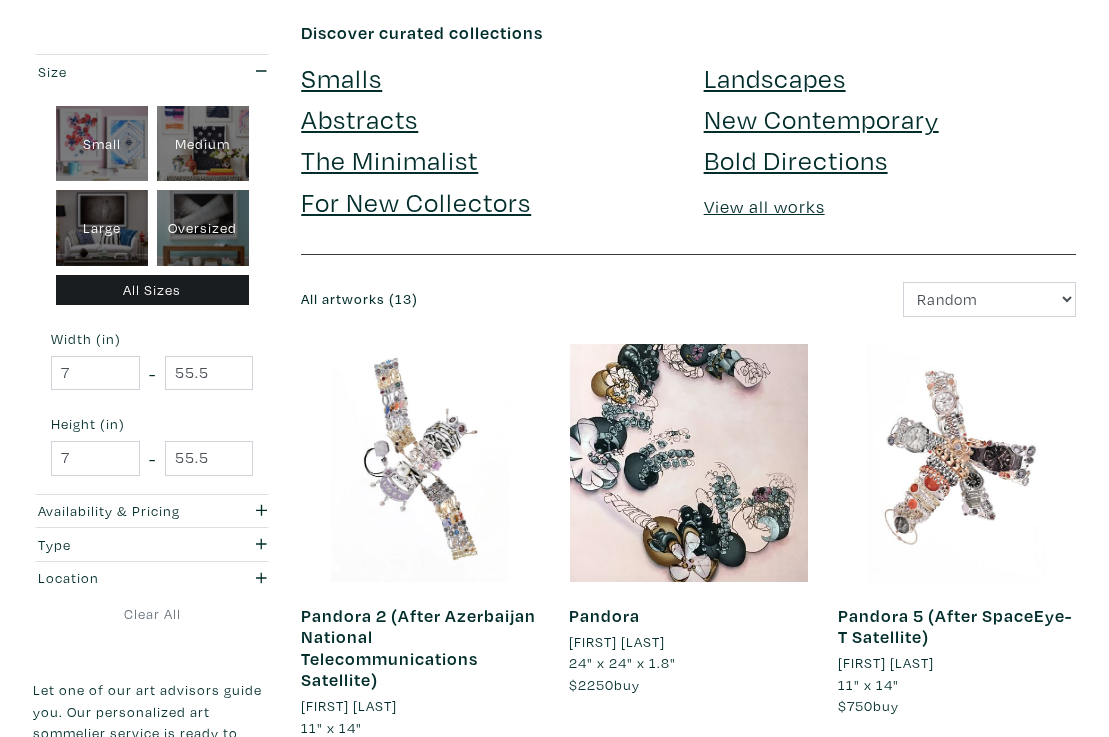 scroll, scrollTop: 98, scrollLeft: 0, axis: vertical 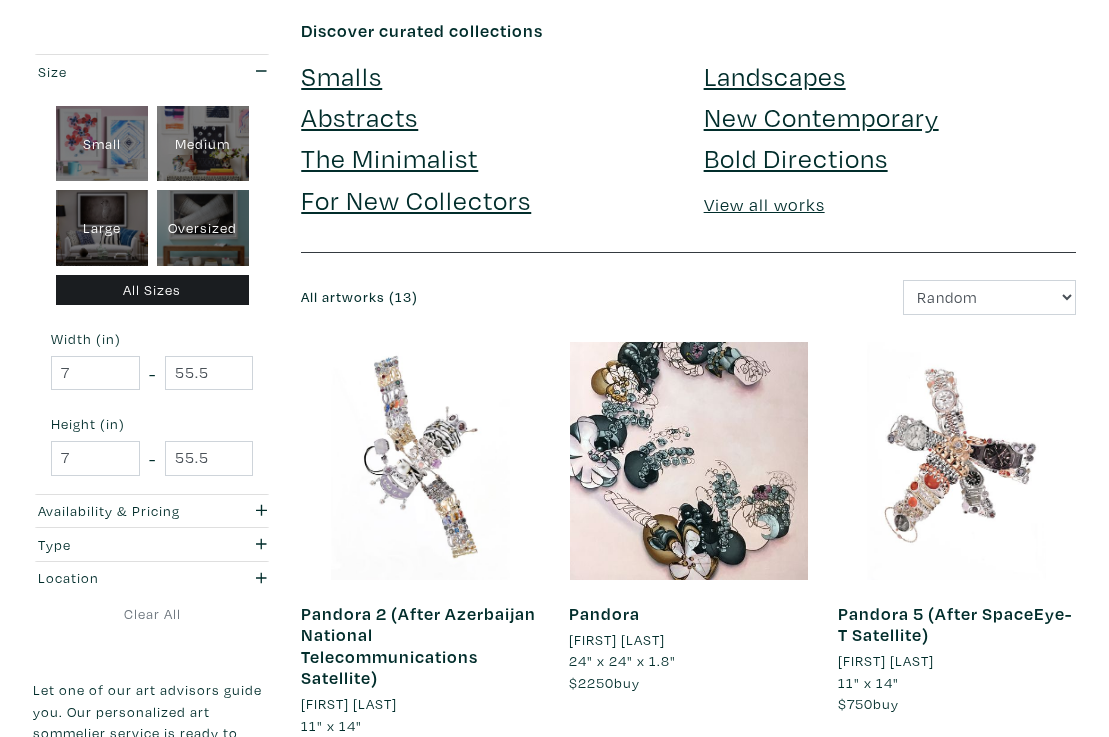 click at bounding box center [688, 461] 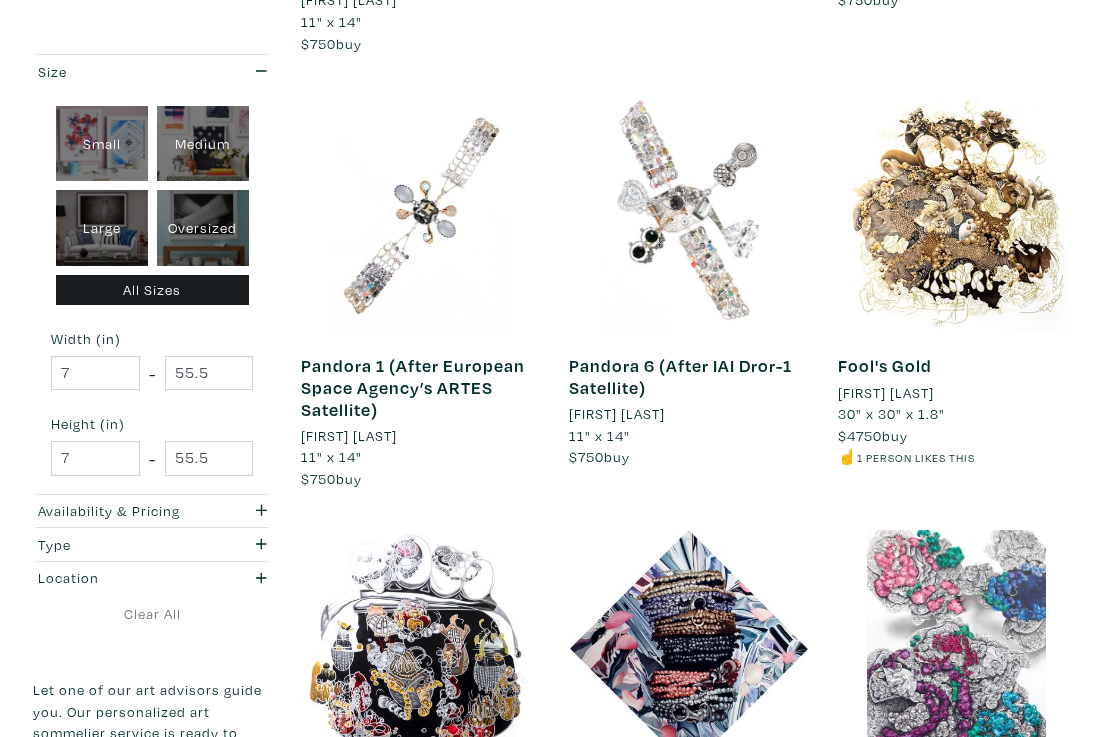 scroll, scrollTop: 796, scrollLeft: 0, axis: vertical 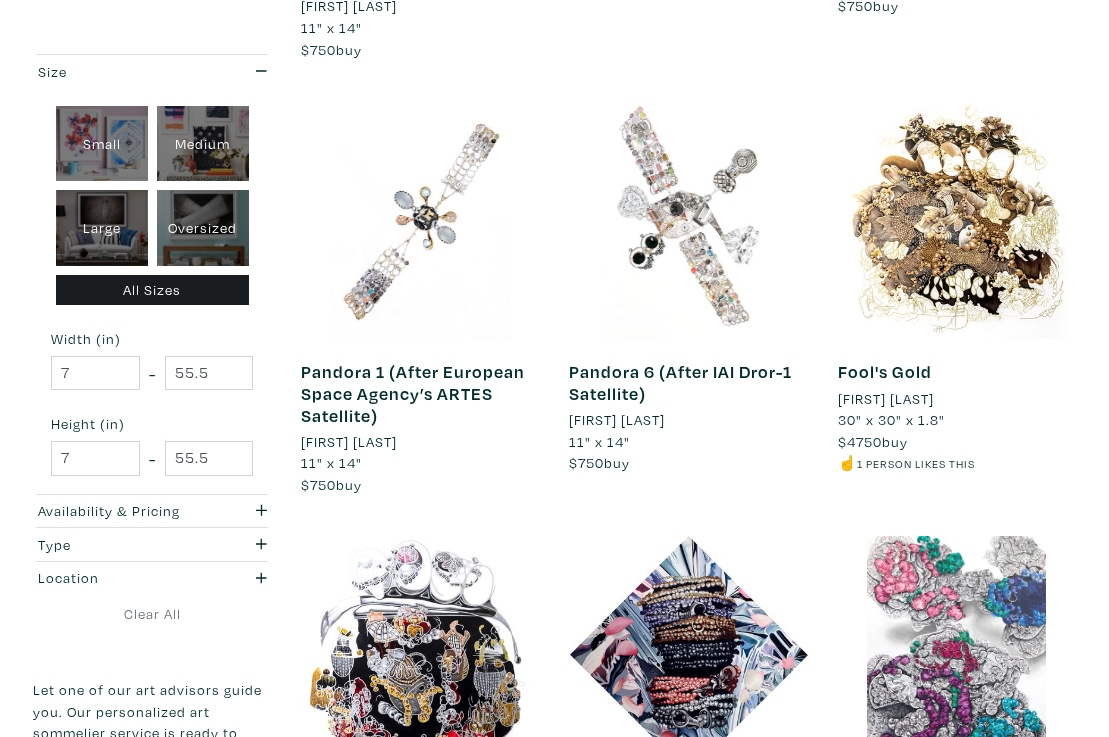click at bounding box center [957, 220] 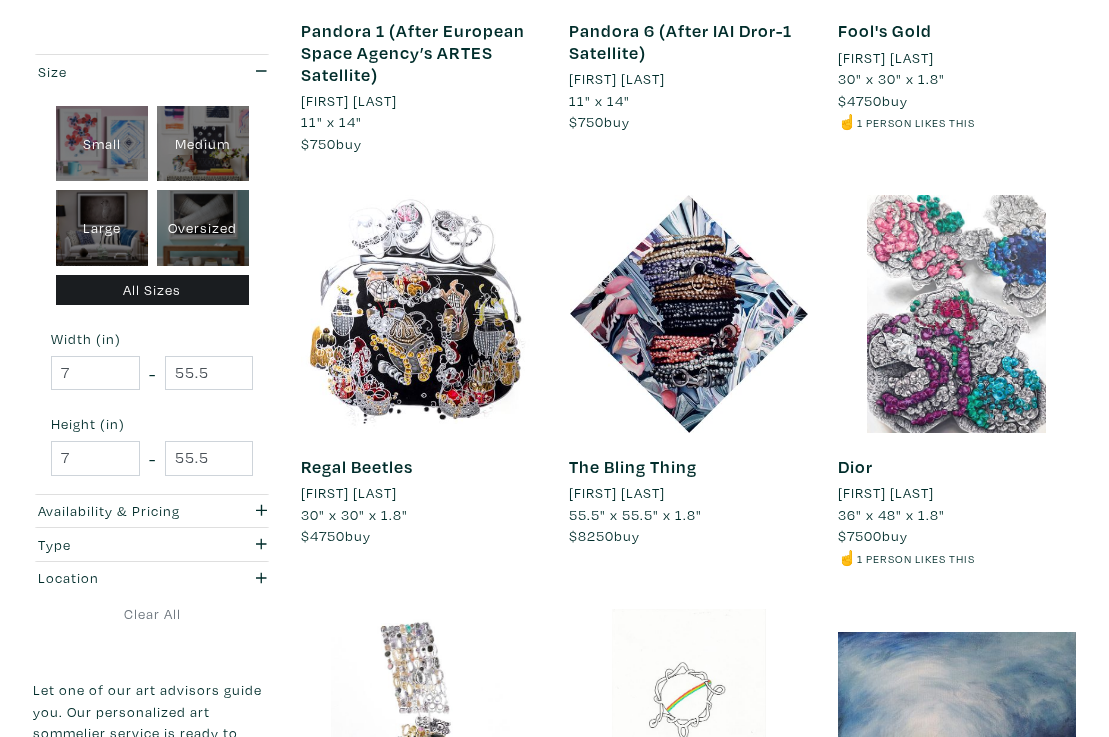 scroll, scrollTop: 1132, scrollLeft: 0, axis: vertical 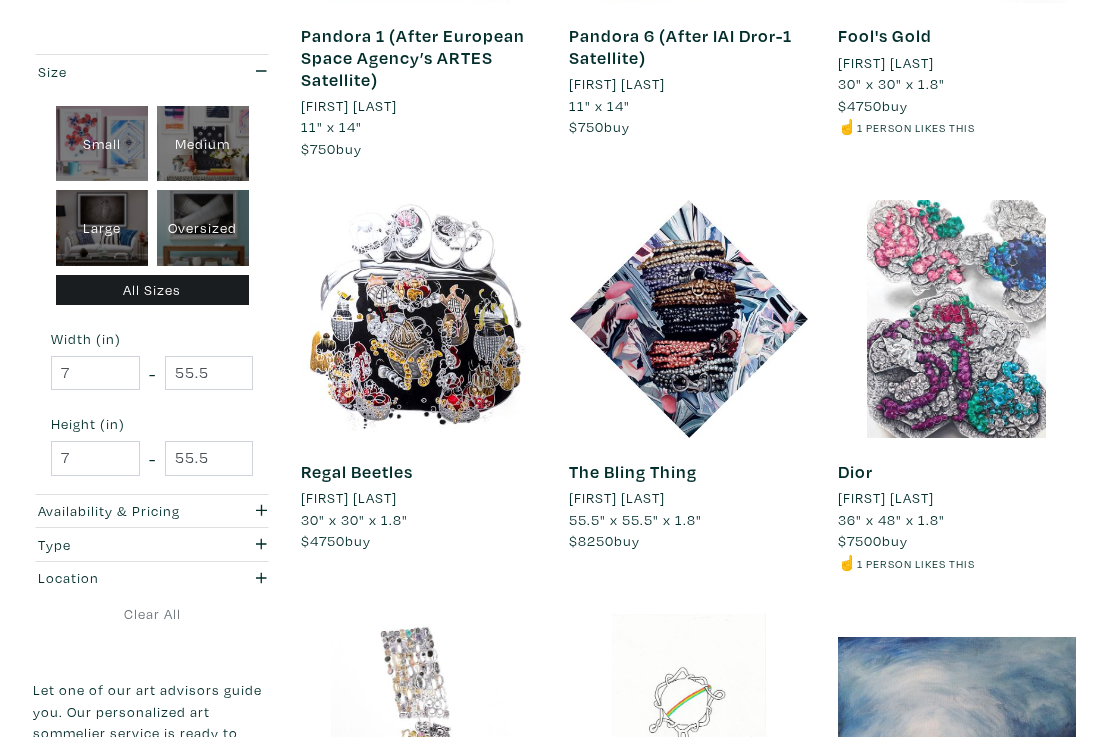 click at bounding box center (688, 319) 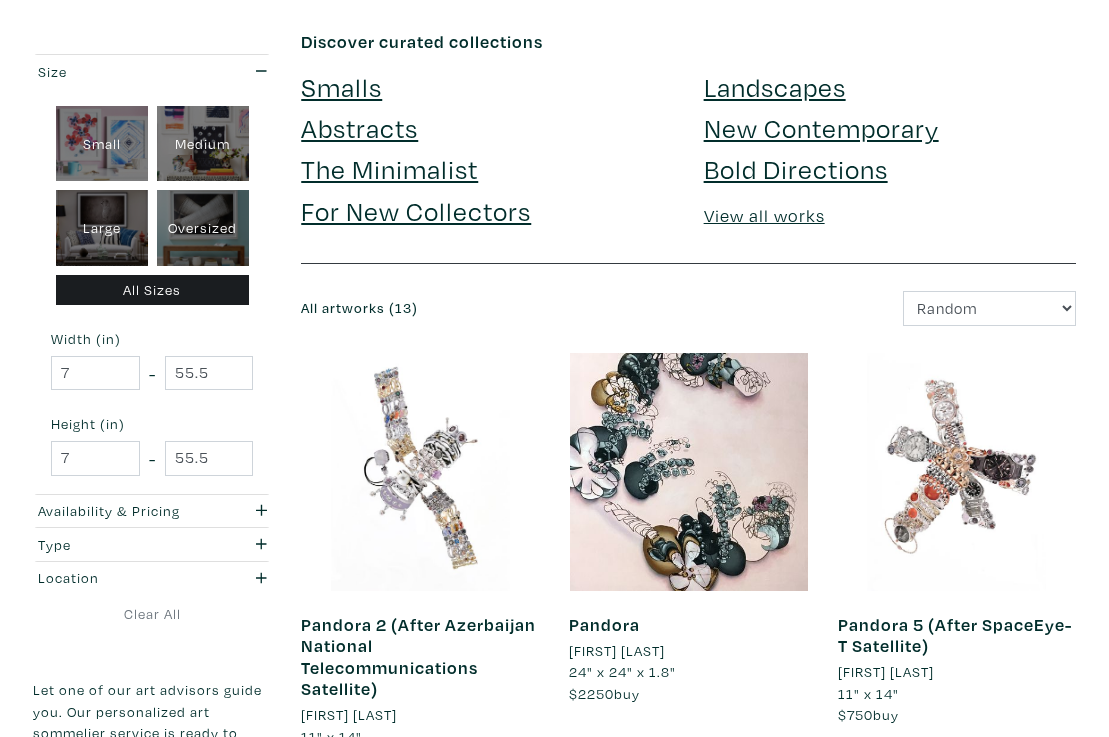 scroll, scrollTop: 0, scrollLeft: 0, axis: both 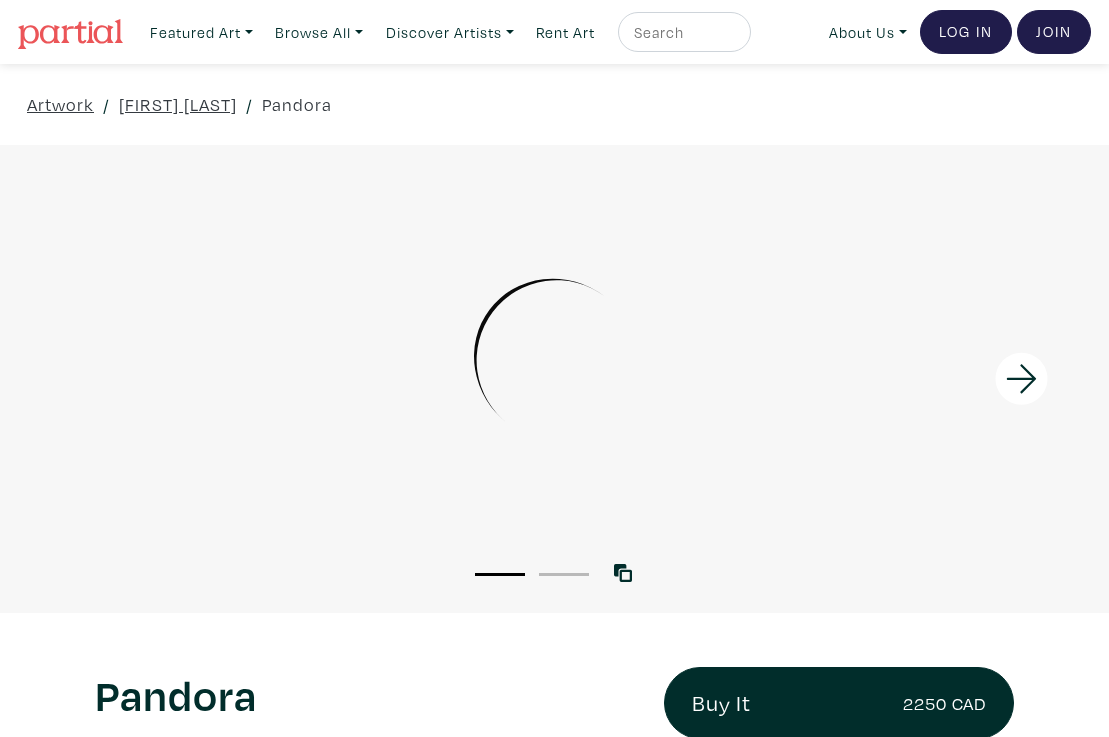 click on "2" at bounding box center (564, 573) 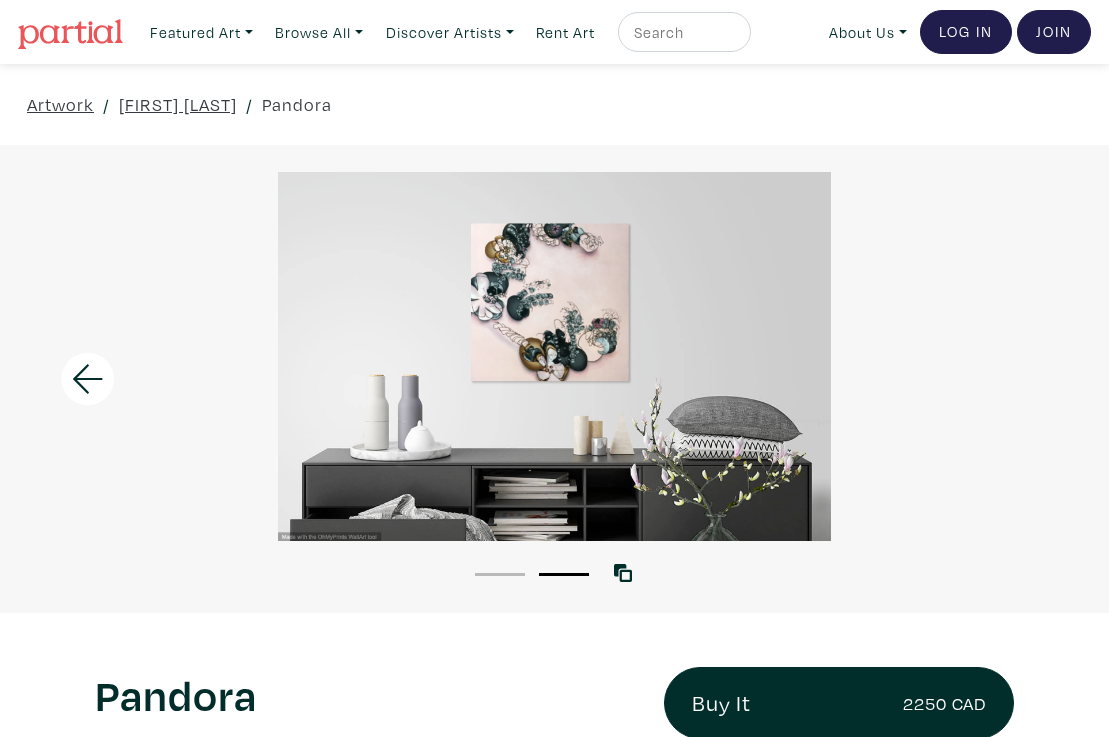 click at bounding box center [88, 379] 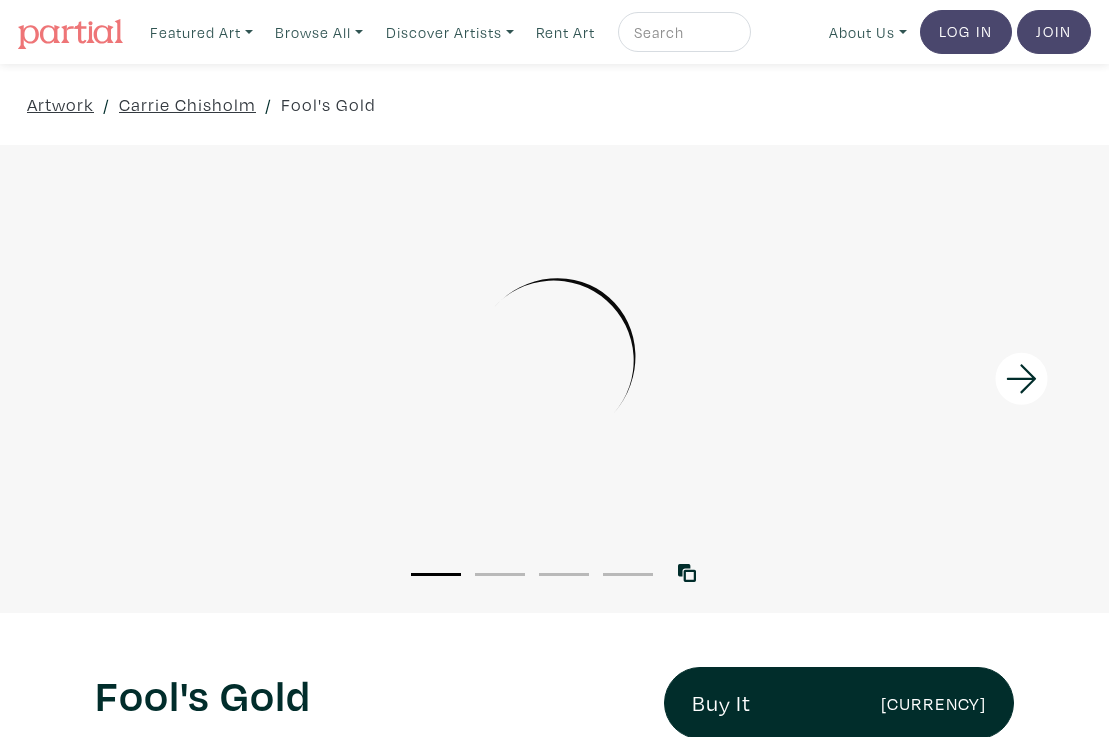 scroll, scrollTop: 0, scrollLeft: 0, axis: both 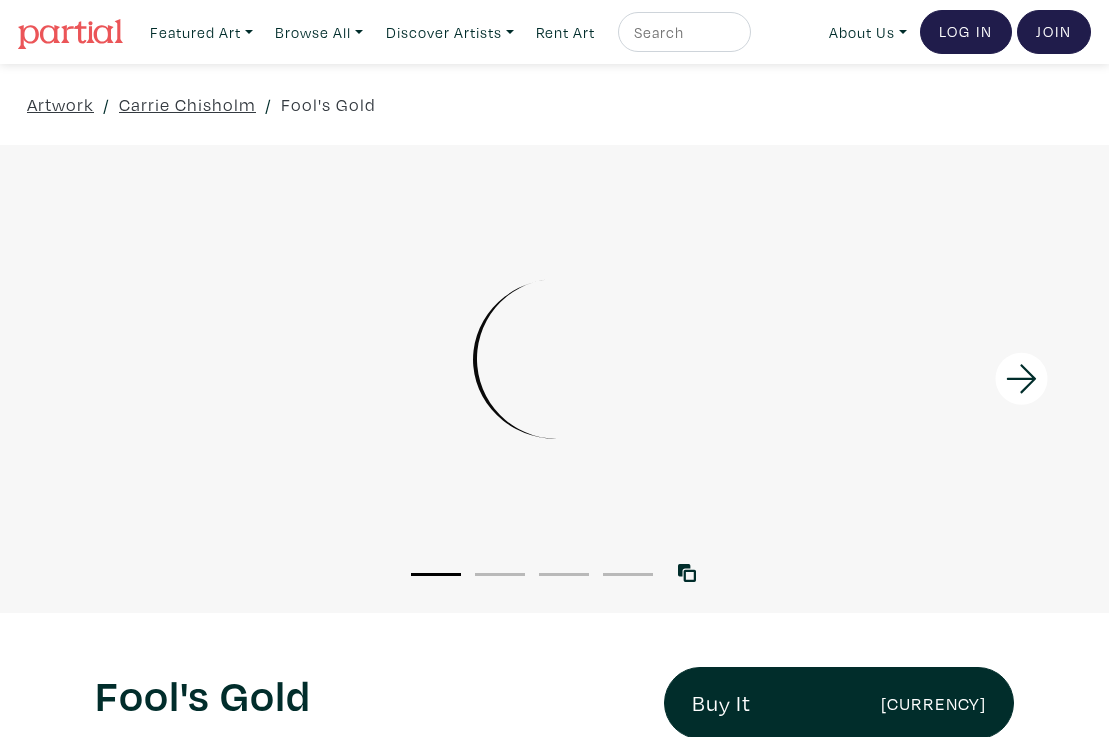 click on "2" at bounding box center (500, 574) 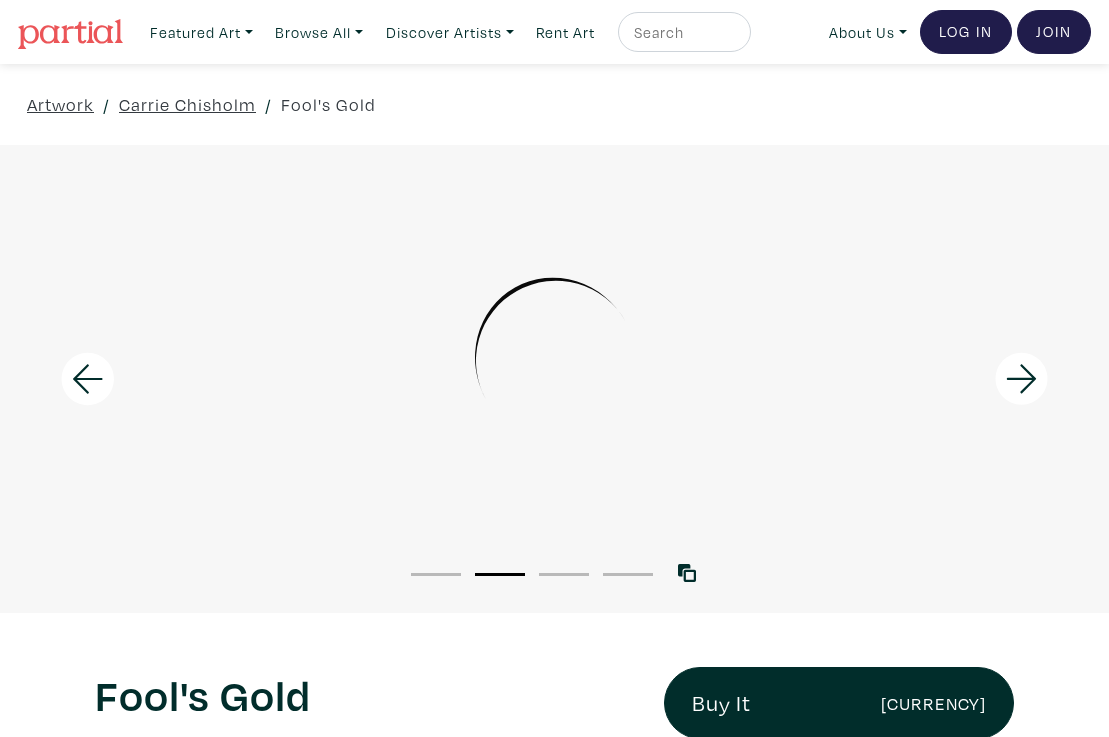 click on "3" at bounding box center (564, 574) 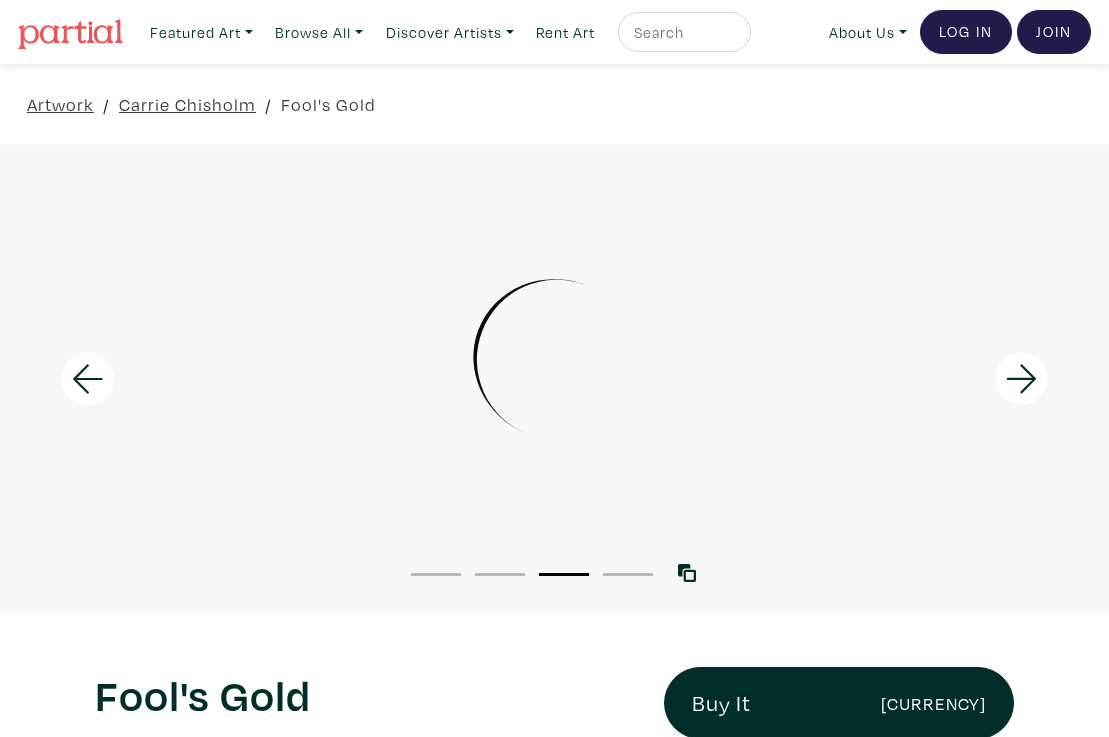 click on "4" at bounding box center [628, 573] 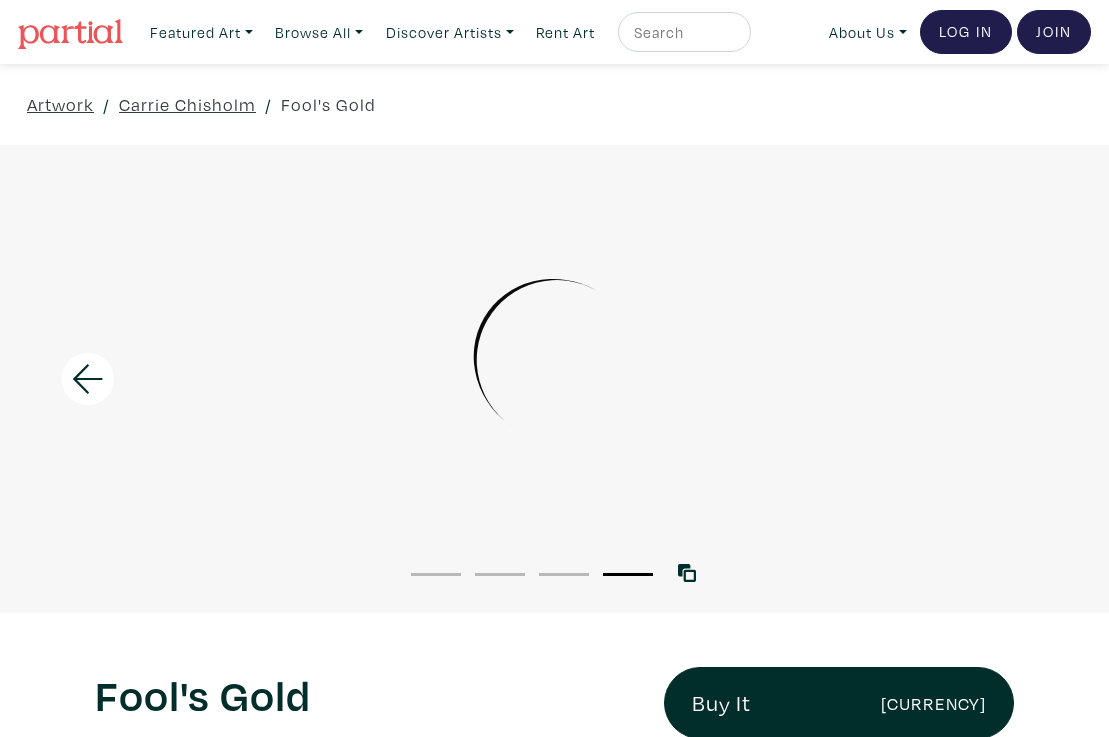 click on "3" at bounding box center (564, 573) 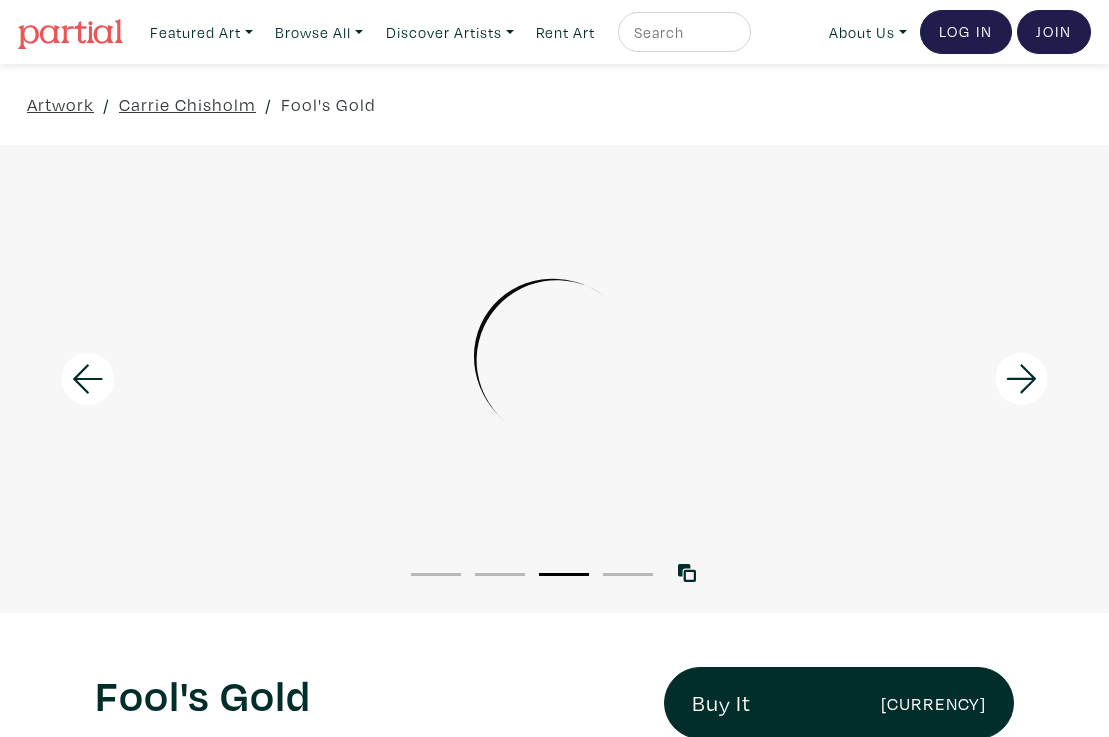click on "2" at bounding box center (500, 574) 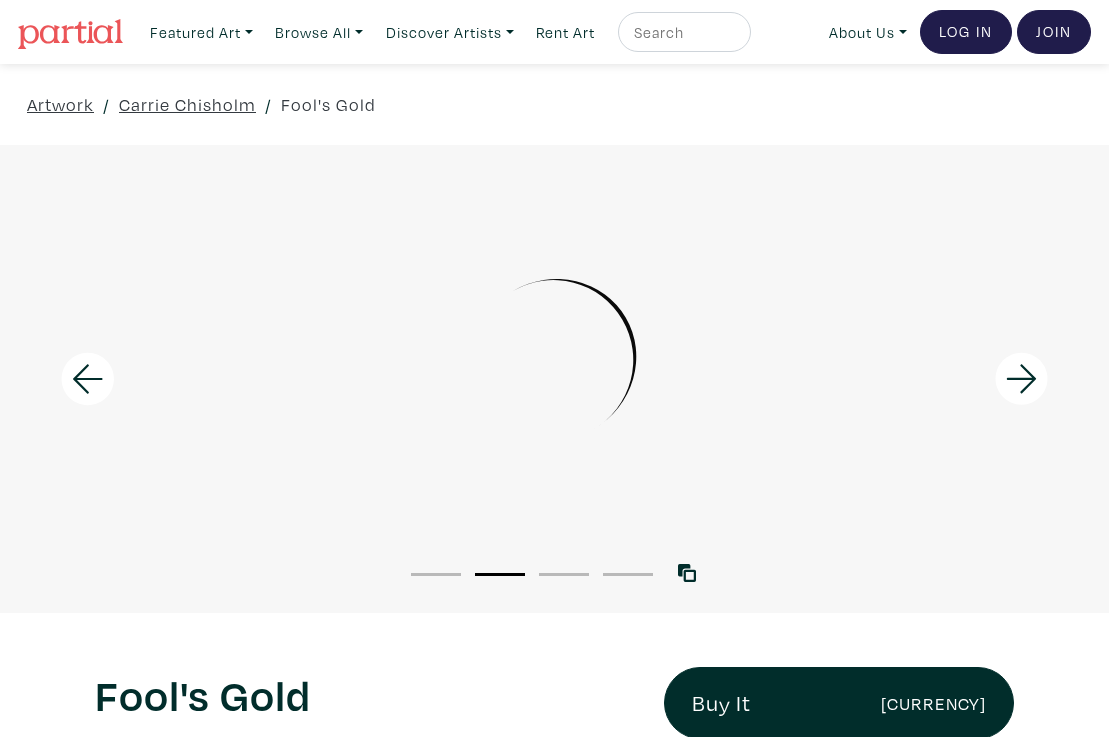click on "1" at bounding box center [436, 574] 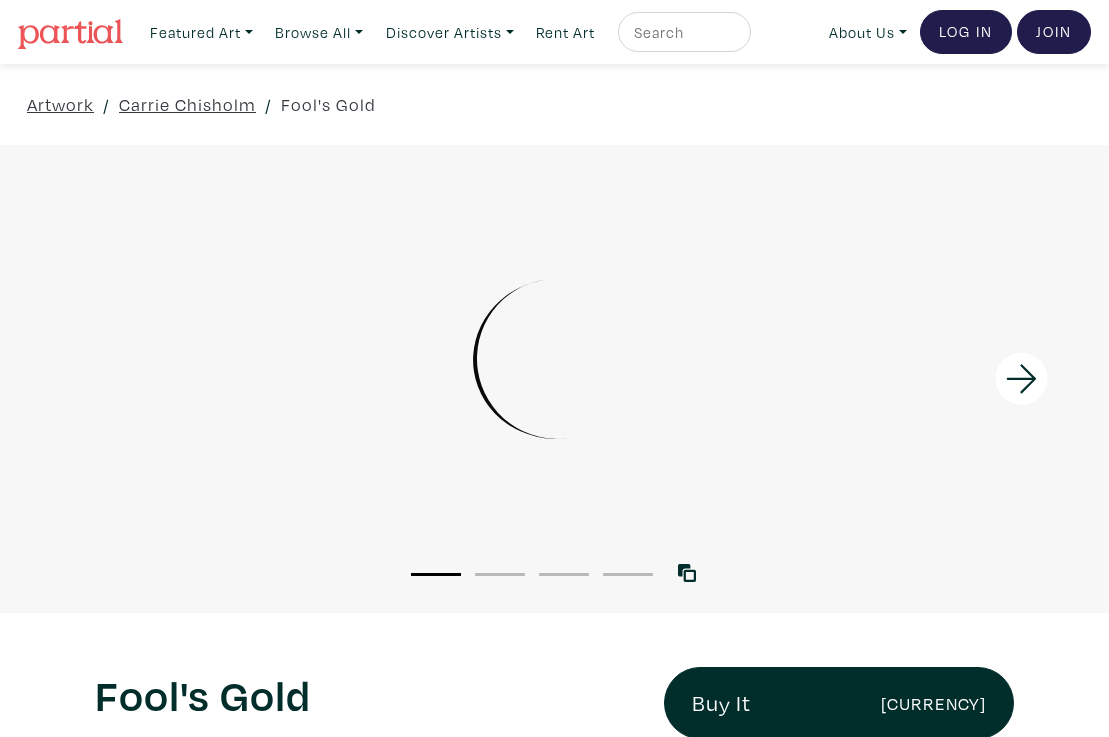 click on "3" at bounding box center (564, 574) 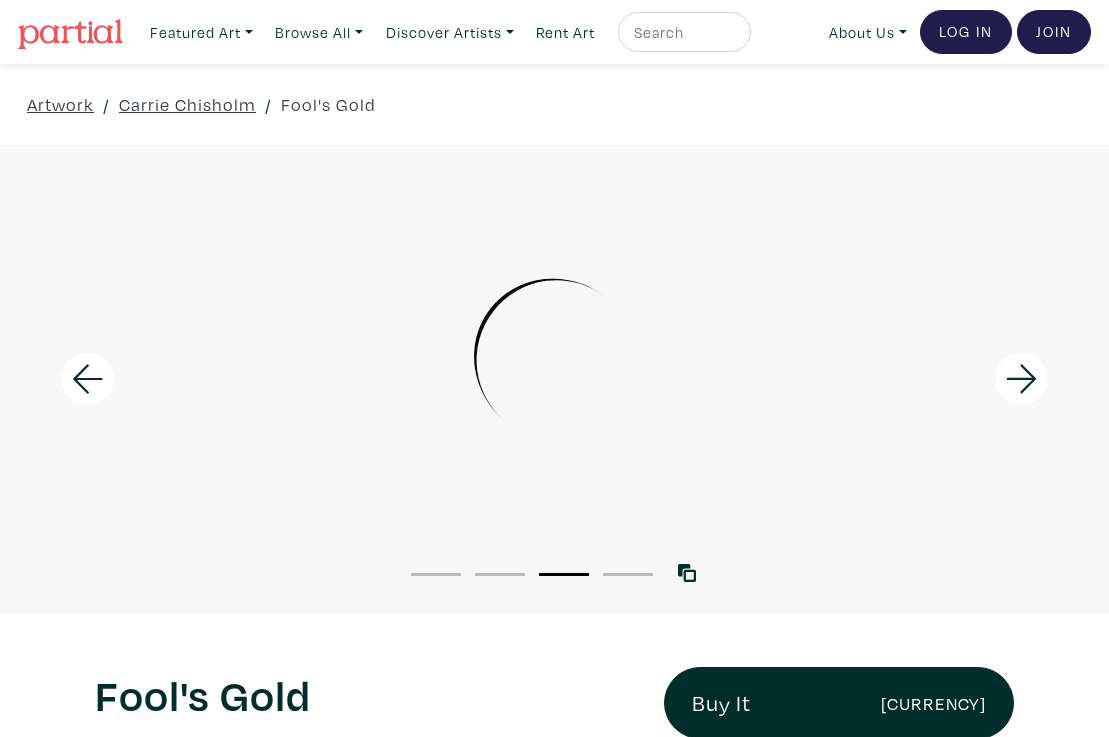 click on "1" at bounding box center (436, 573) 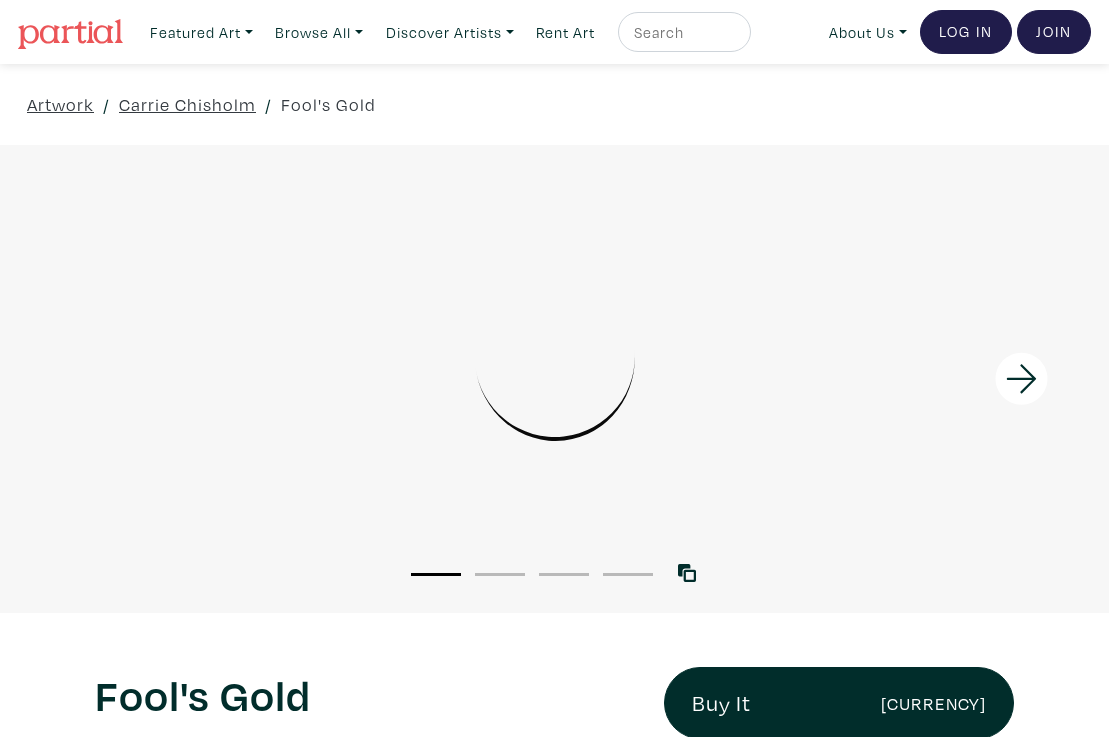 click on "3" at bounding box center (564, 573) 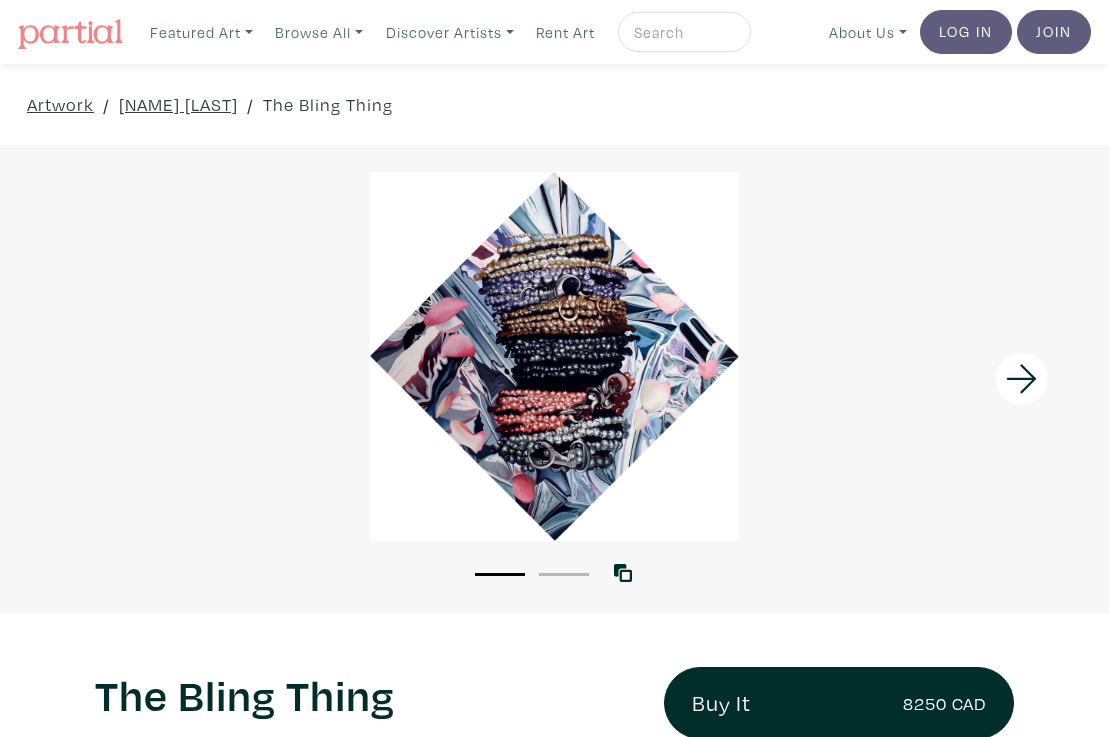scroll, scrollTop: 0, scrollLeft: 0, axis: both 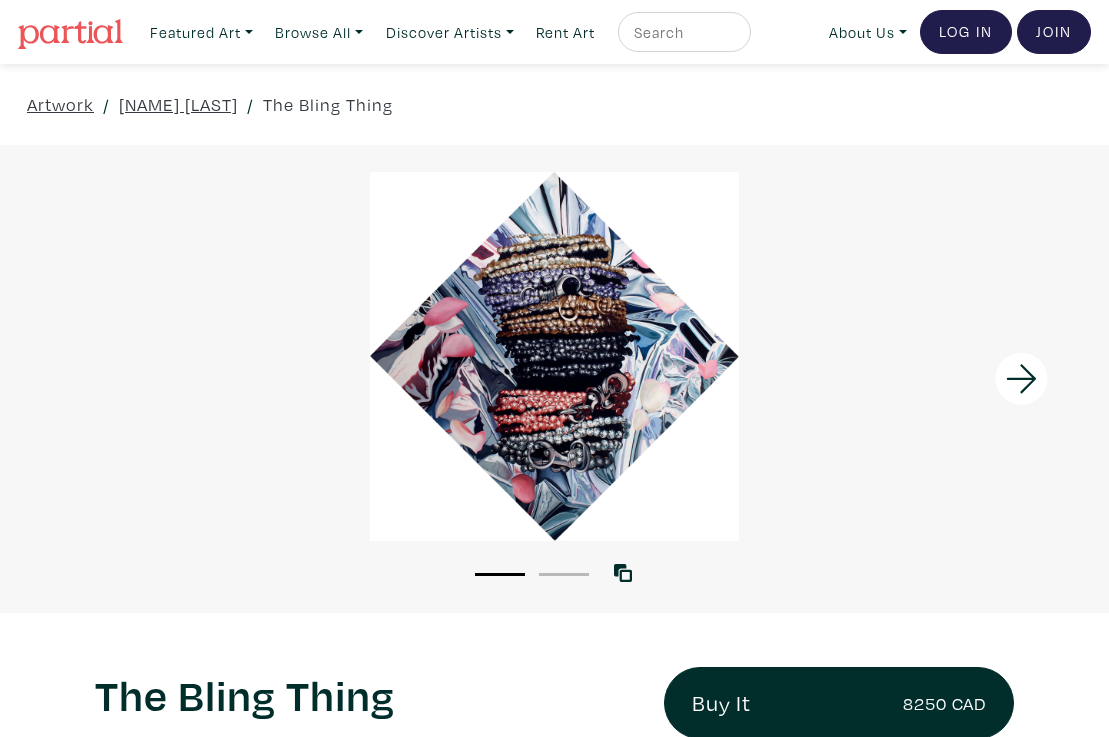 click on "2" at bounding box center (564, 573) 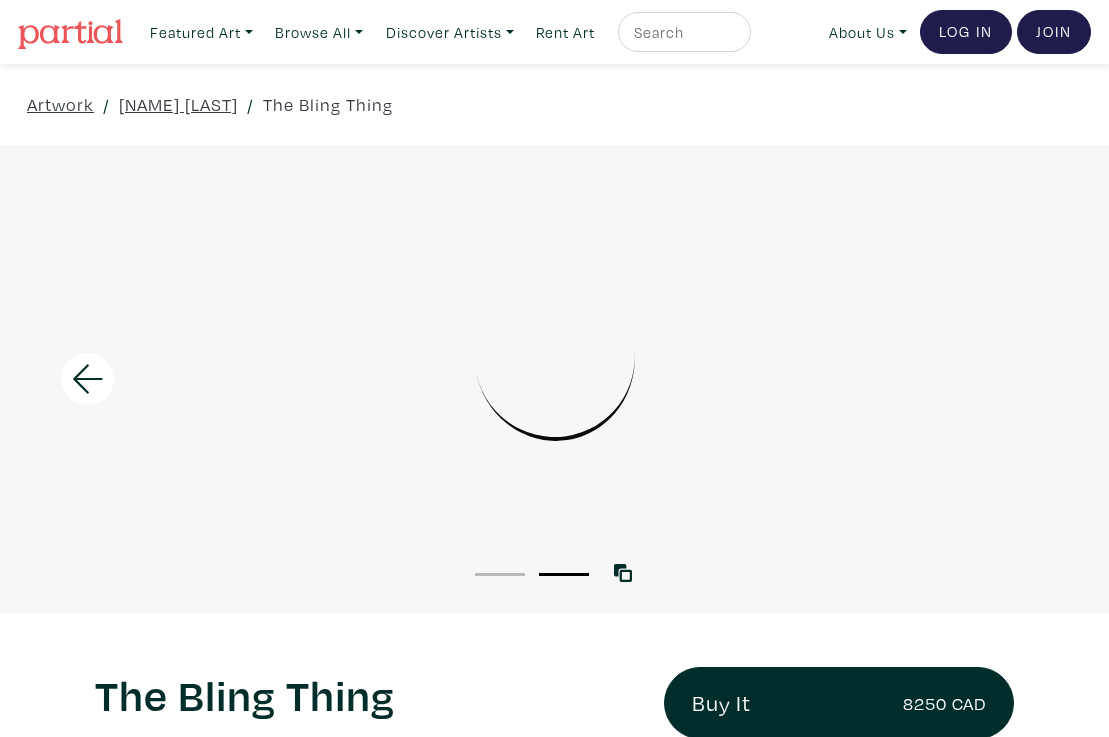 click on "1" at bounding box center (500, 574) 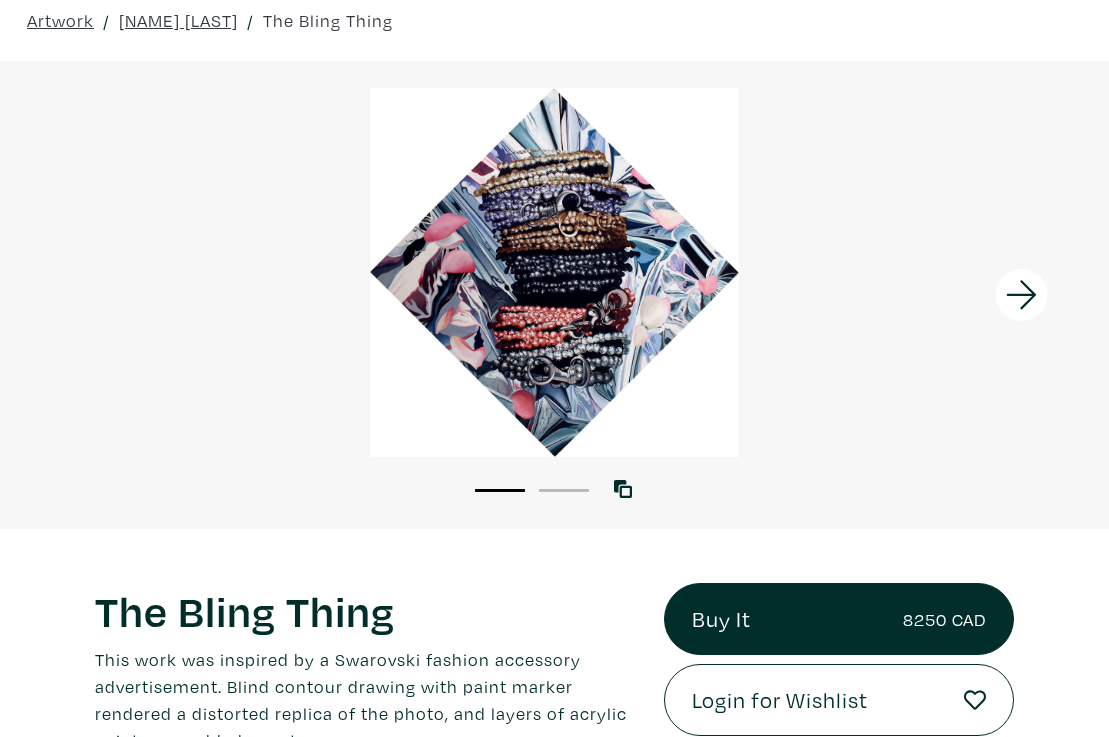 scroll, scrollTop: 0, scrollLeft: 0, axis: both 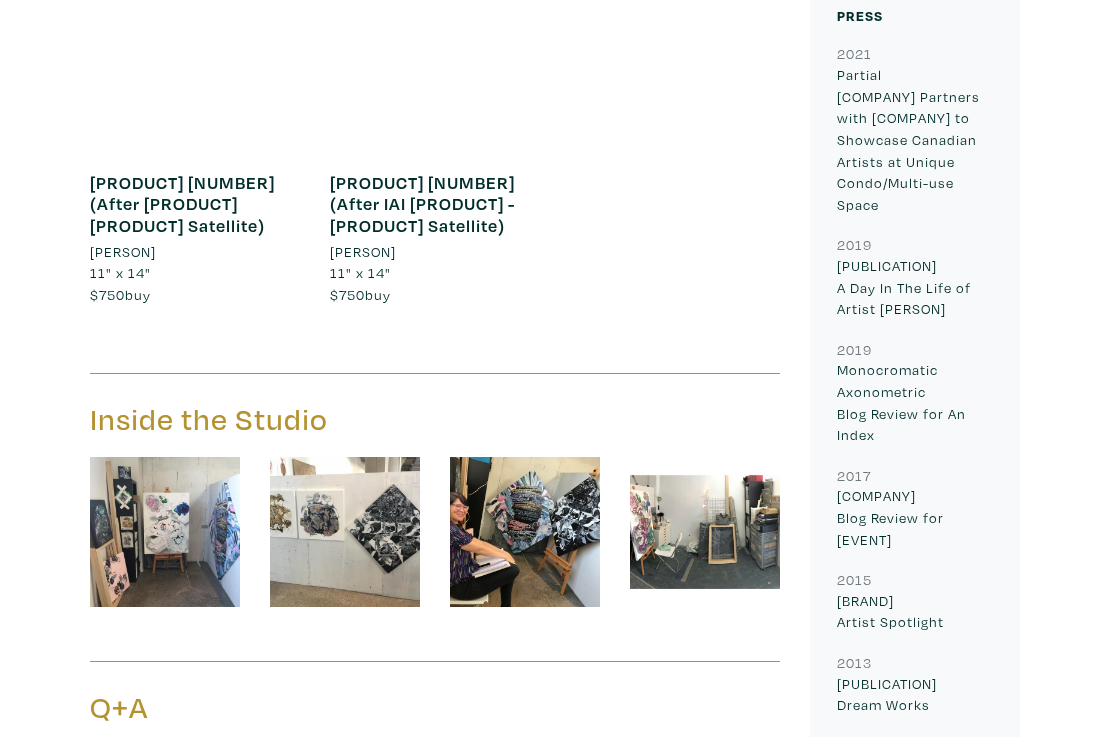 click at bounding box center [525, 532] 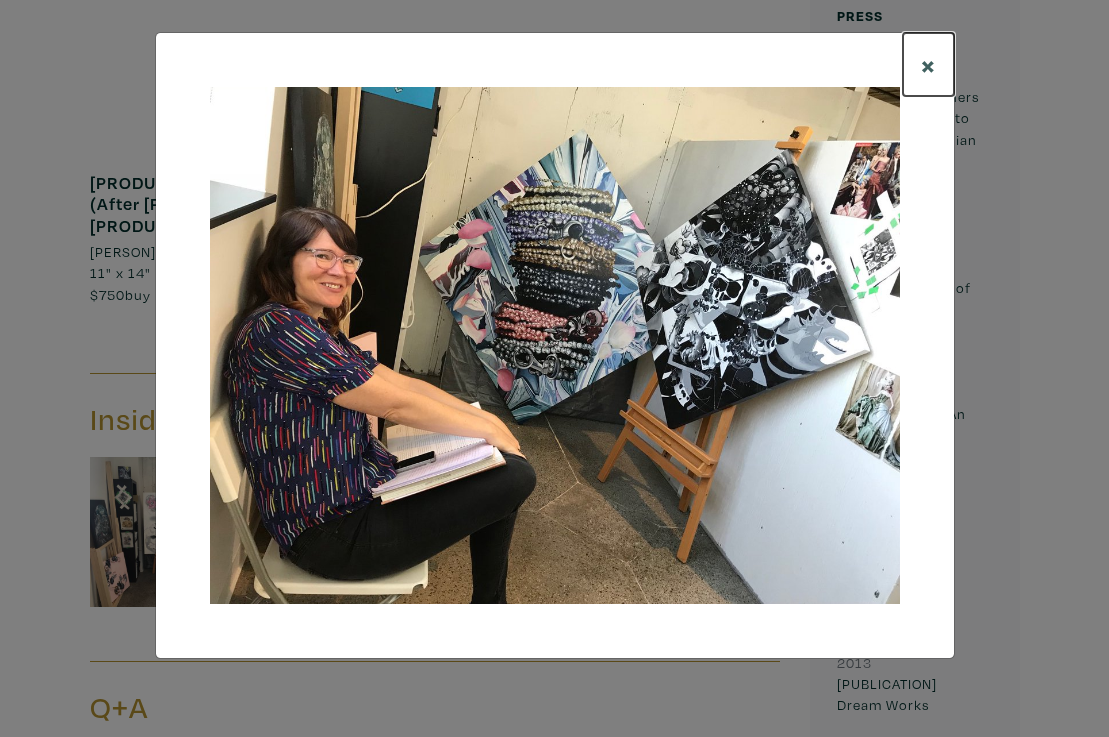 click on "×" at bounding box center (928, 64) 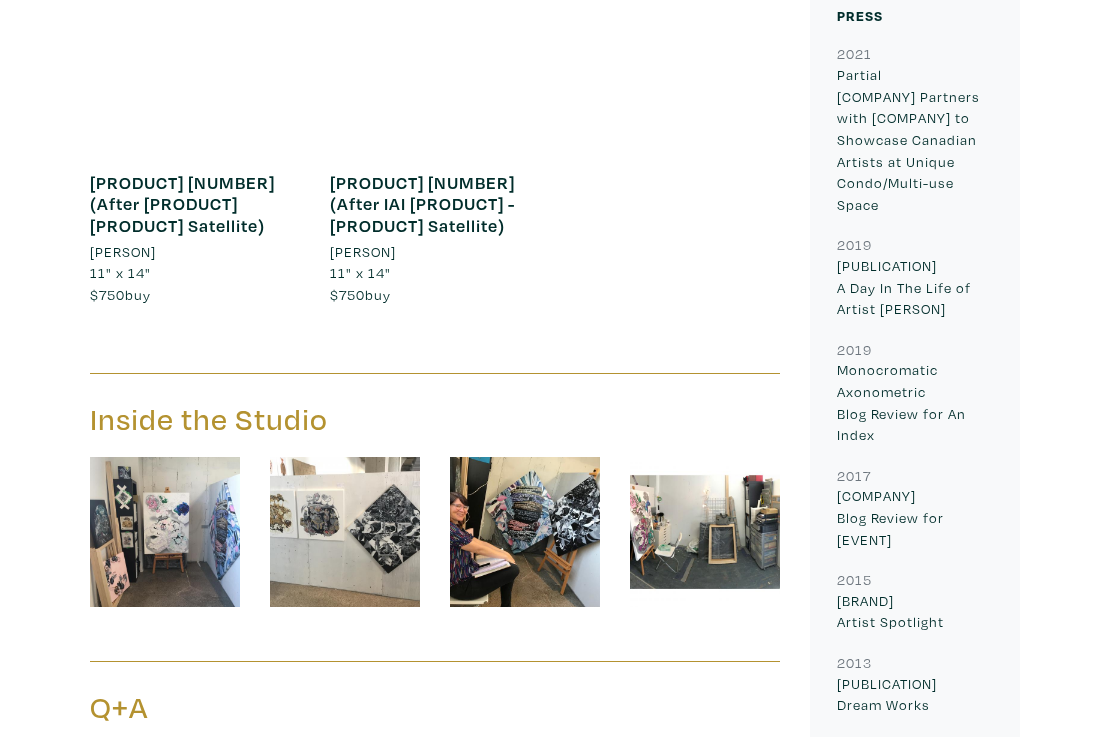 click at bounding box center (705, 532) 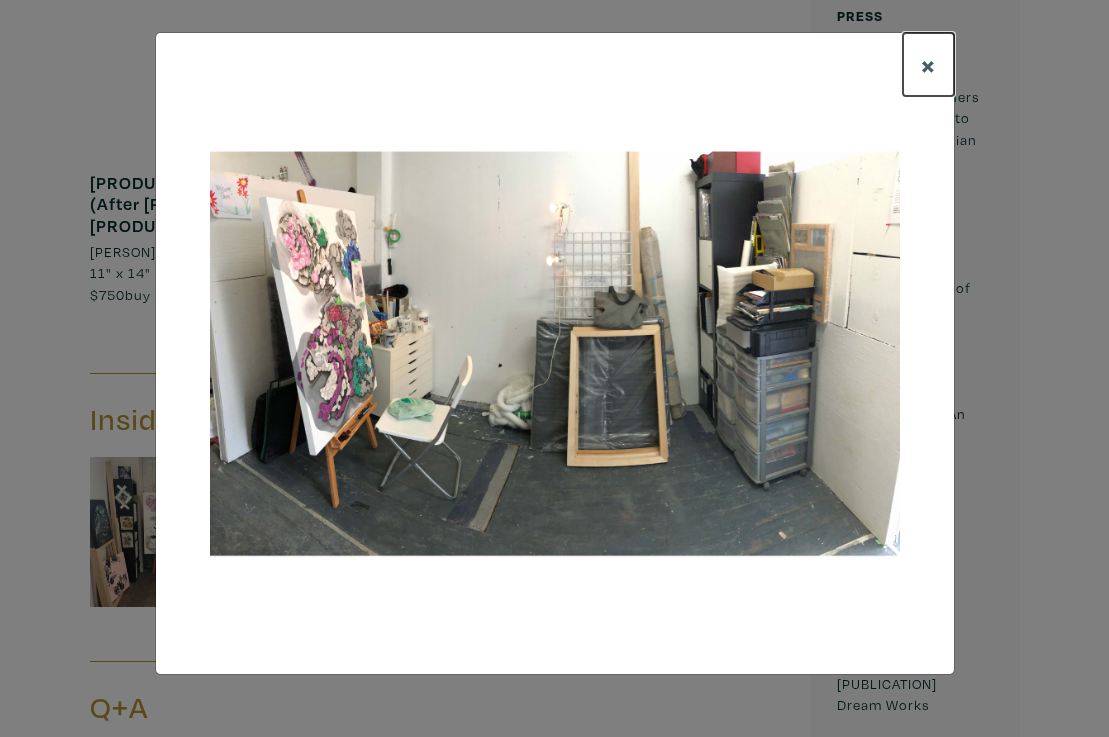 click on "×" at bounding box center (928, 64) 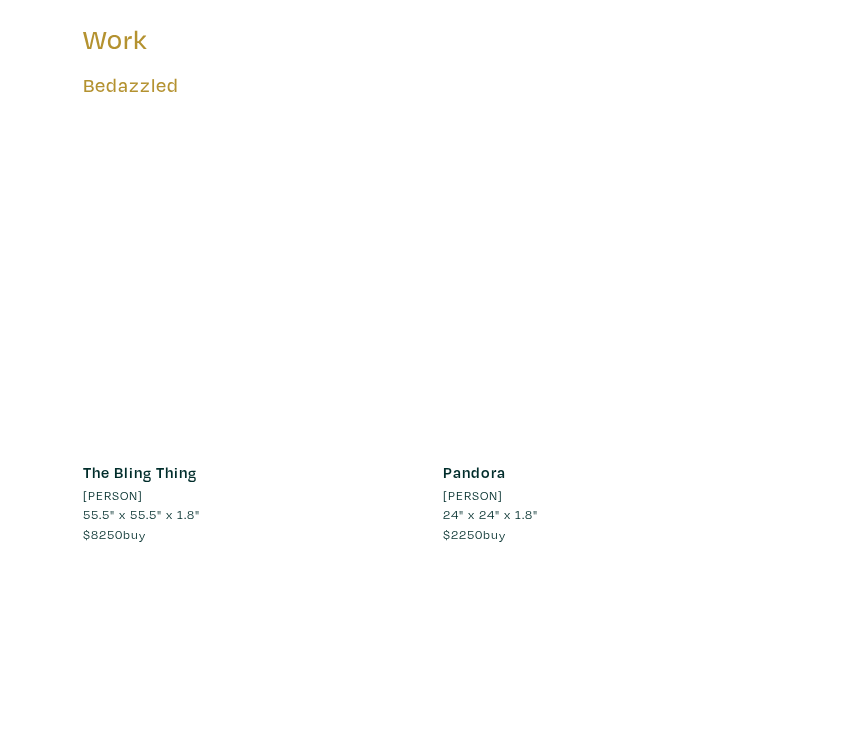 scroll, scrollTop: 871, scrollLeft: 0, axis: vertical 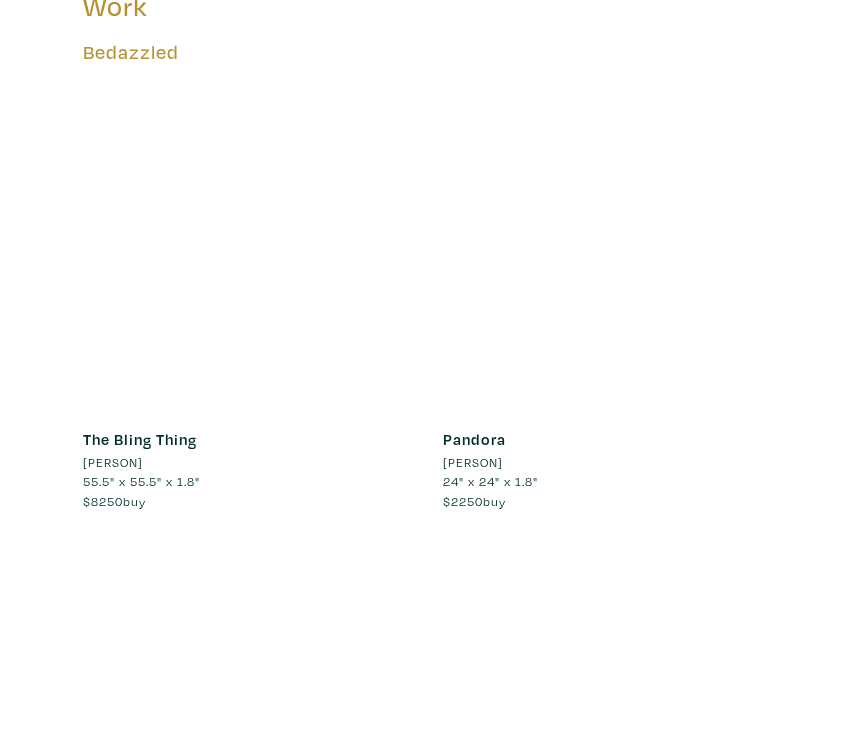 click at bounding box center (248, 245) 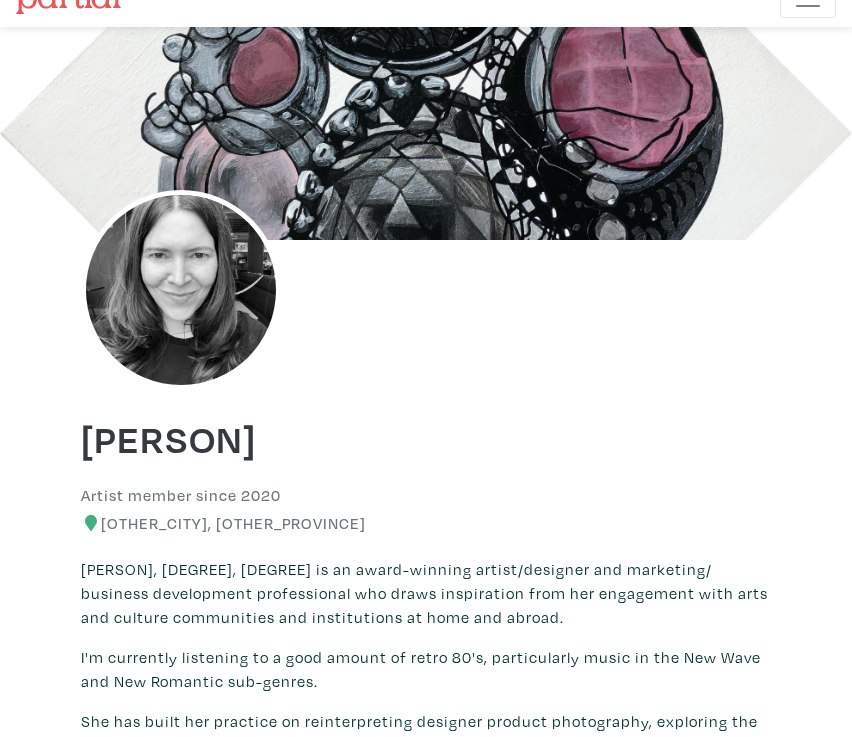 scroll, scrollTop: 29, scrollLeft: 0, axis: vertical 